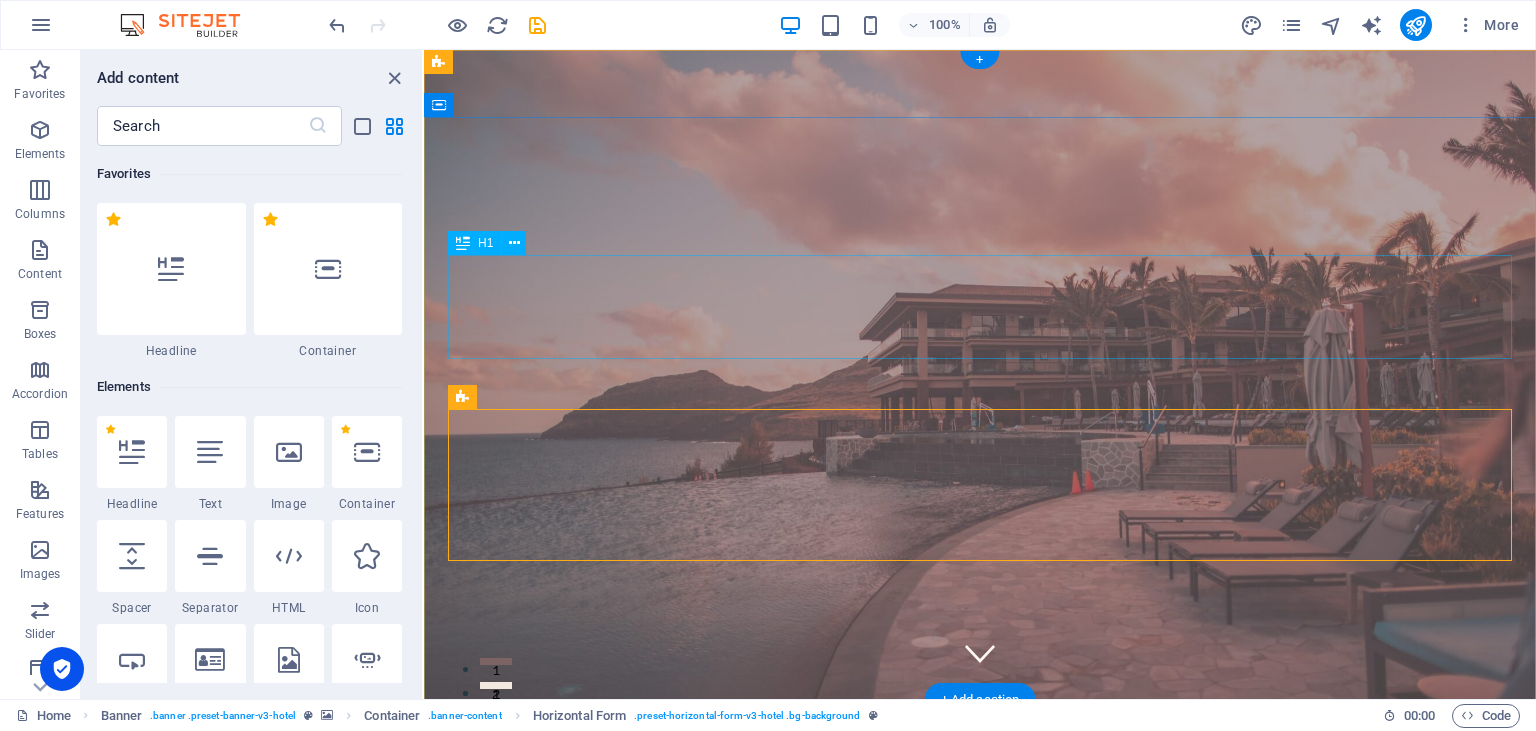 scroll, scrollTop: 0, scrollLeft: 0, axis: both 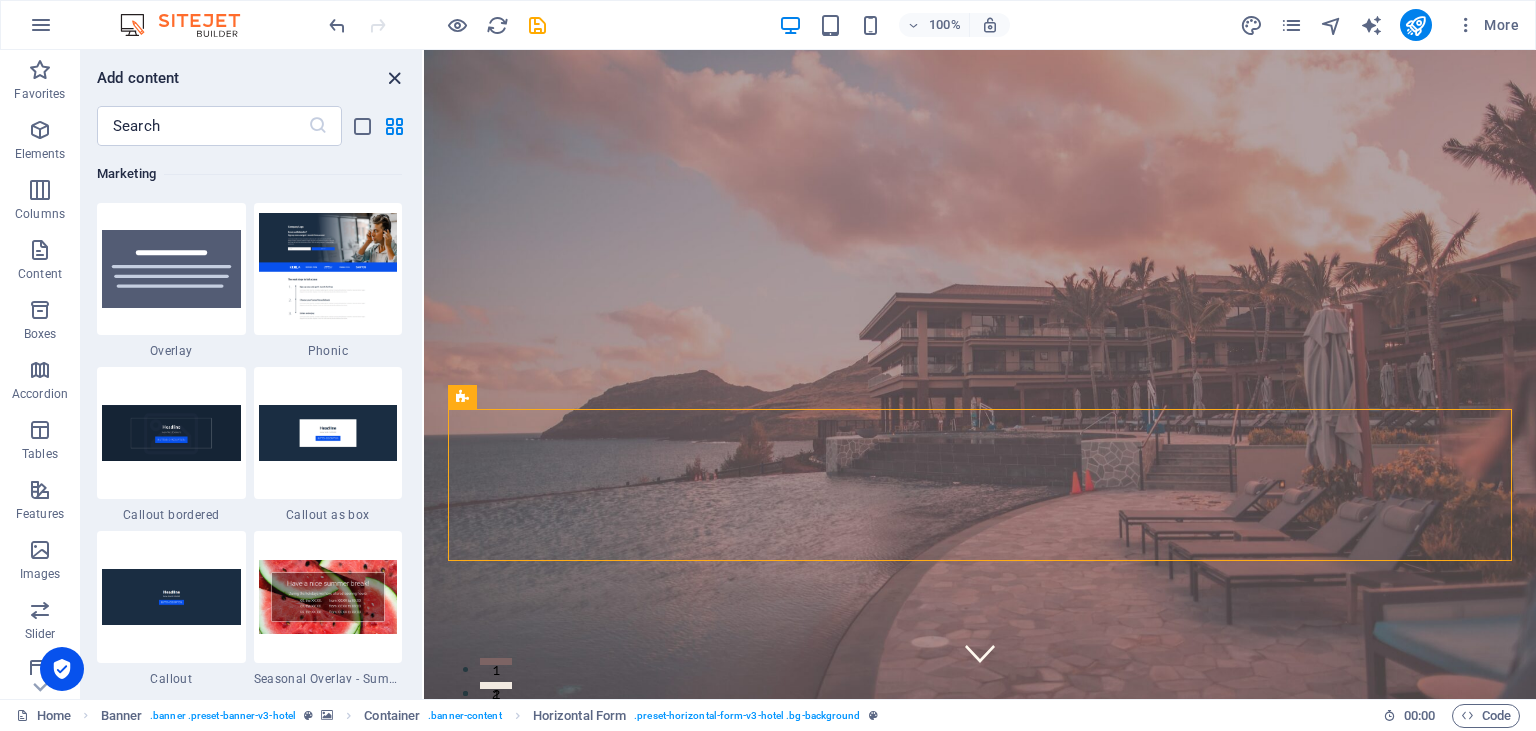 drag, startPoint x: 393, startPoint y: 79, endPoint x: 322, endPoint y: 67, distance: 72.00694 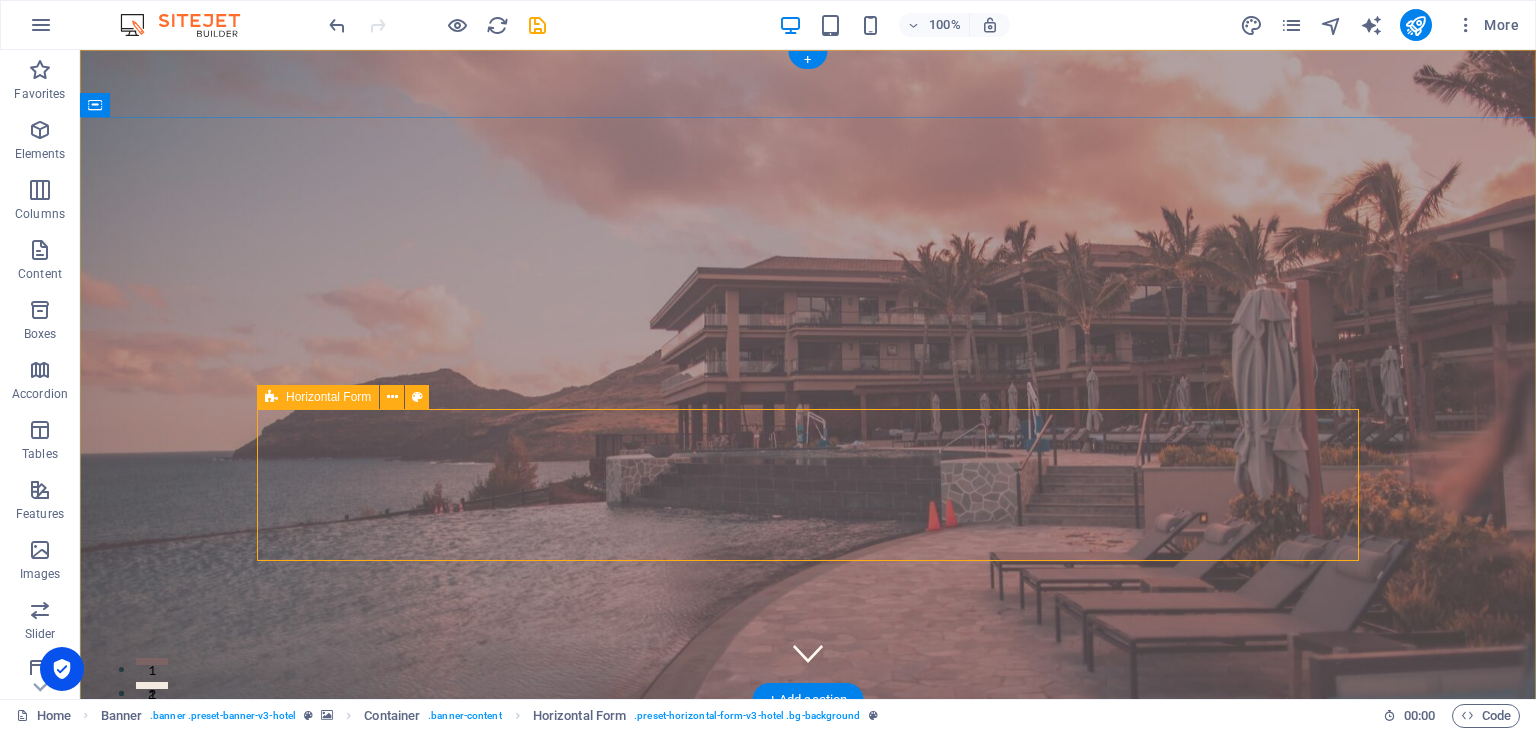 click on "CHECK IN CHECK OUT ADULTS BOOK A STAY" at bounding box center [808, 1110] 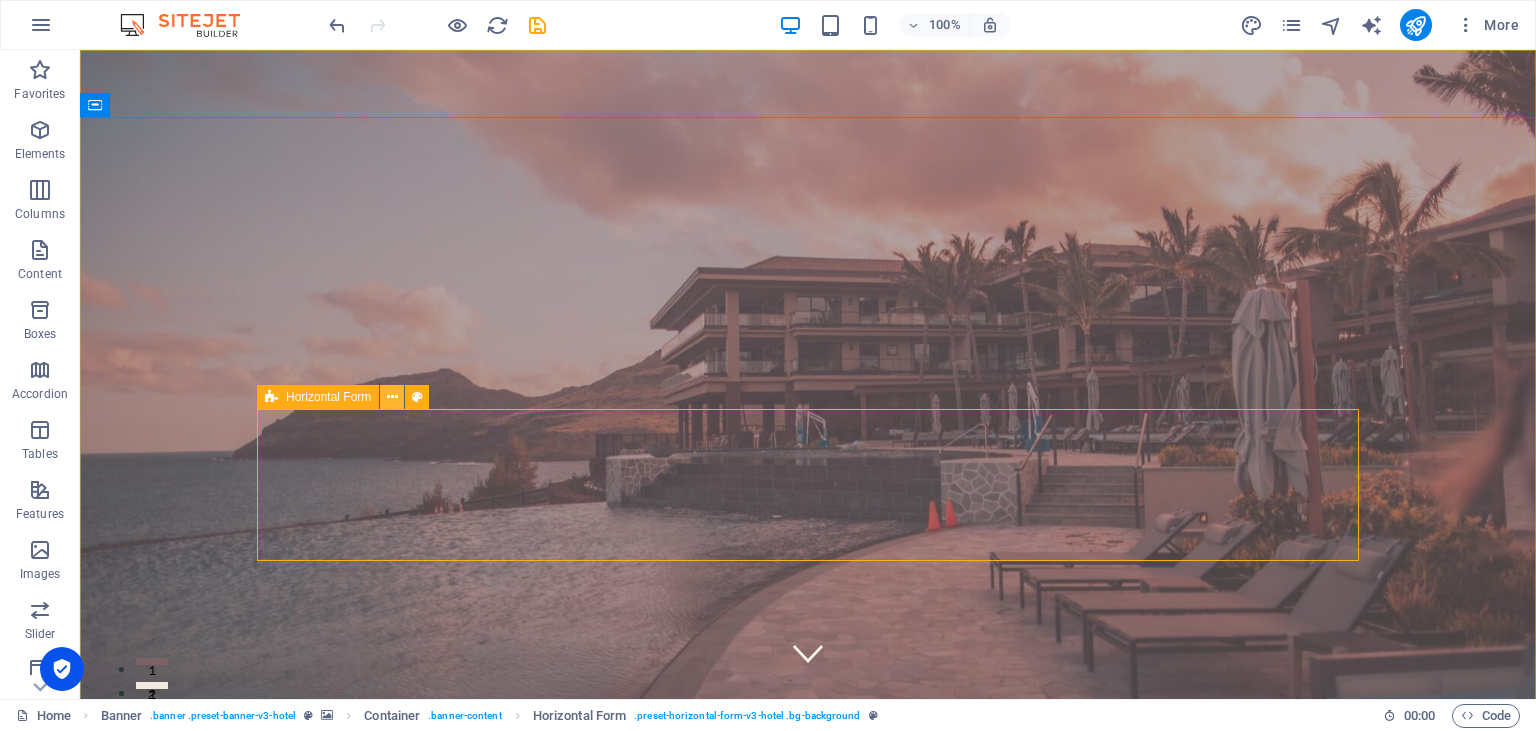 click at bounding box center (392, 397) 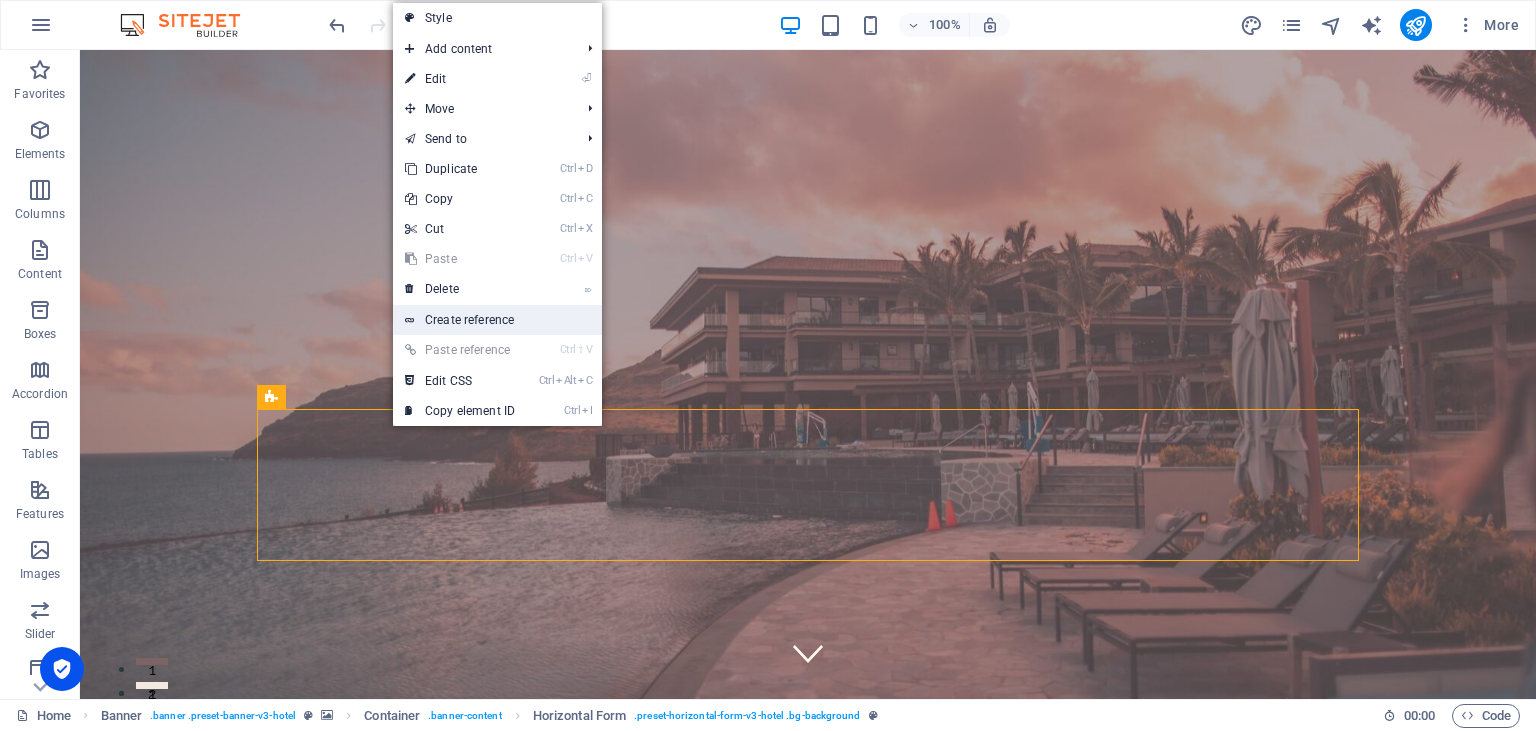 click on "Create reference" at bounding box center (497, 320) 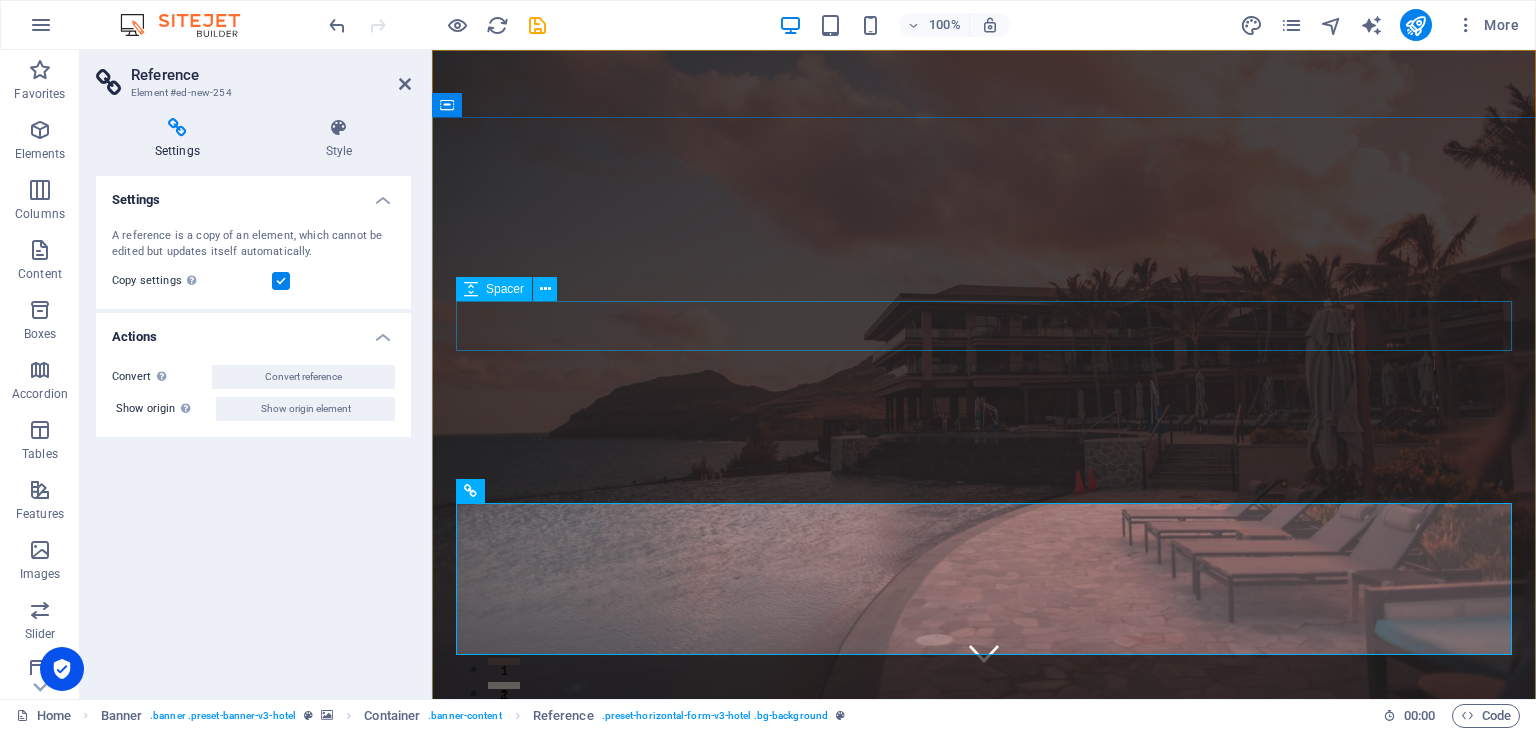 click on "Where Dreams Meet Real Life" at bounding box center (984, 931) 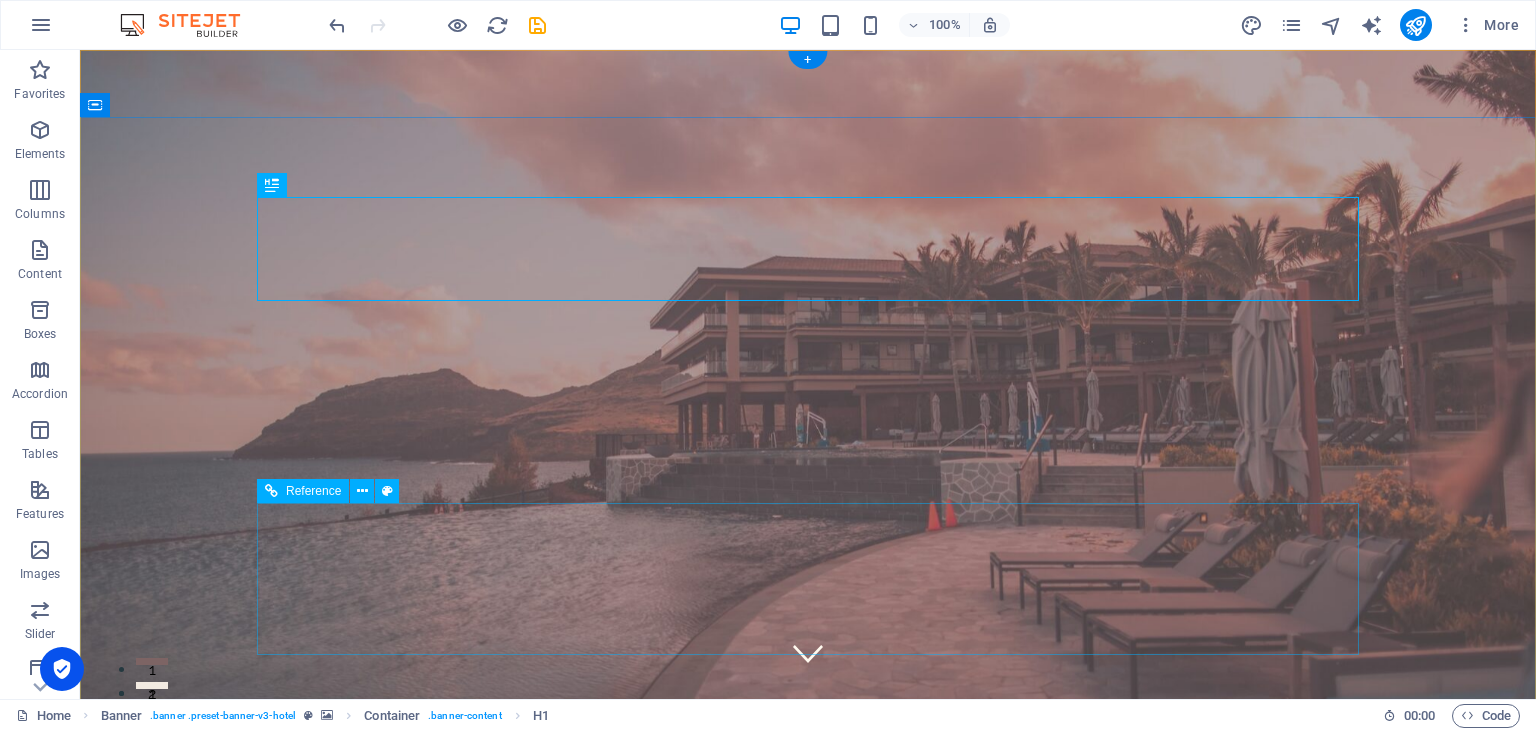 click on "CHECK IN CHECK OUT ADULTS BOOK A STAY" at bounding box center [808, 1264] 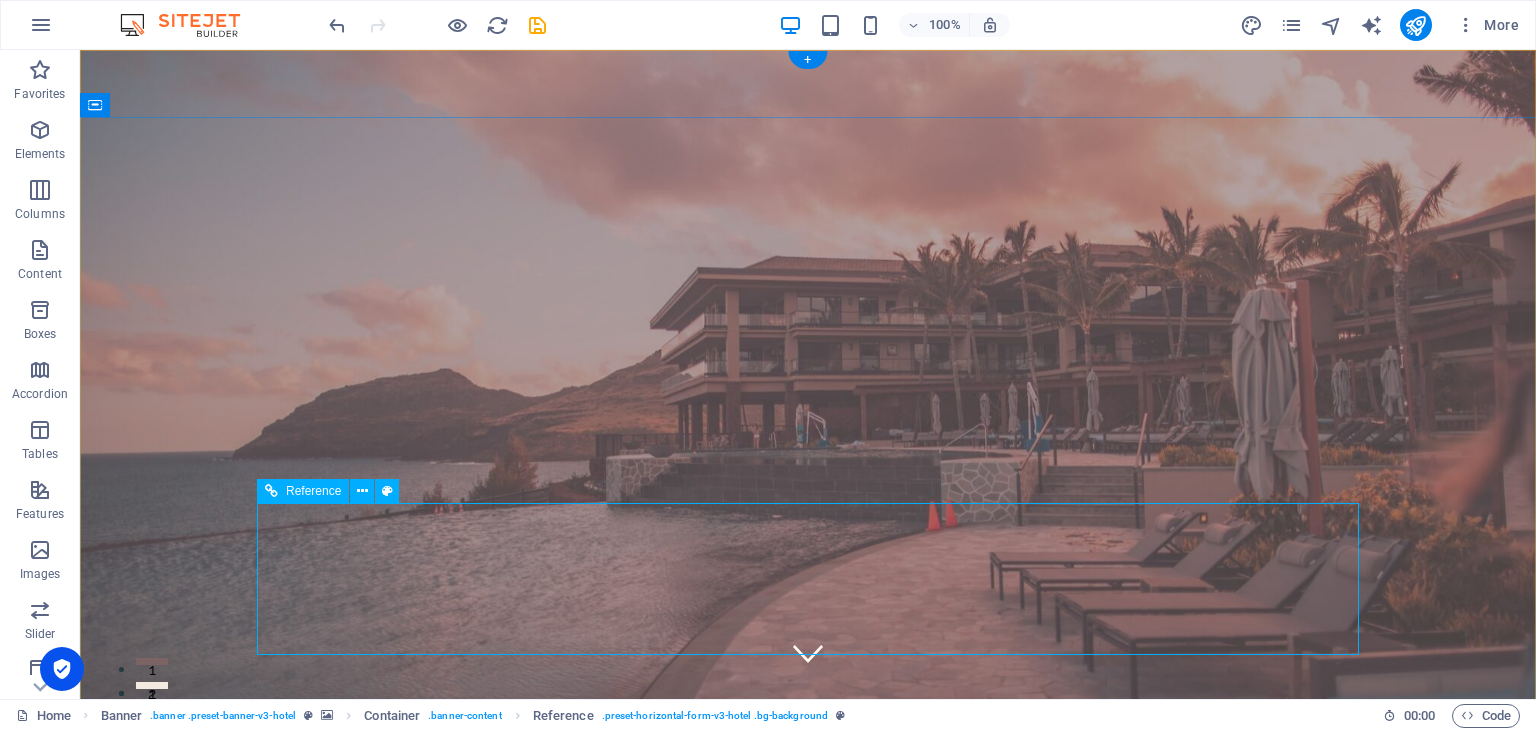 click on "CHECK IN CHECK OUT ADULTS BOOK A STAY" at bounding box center (808, 1264) 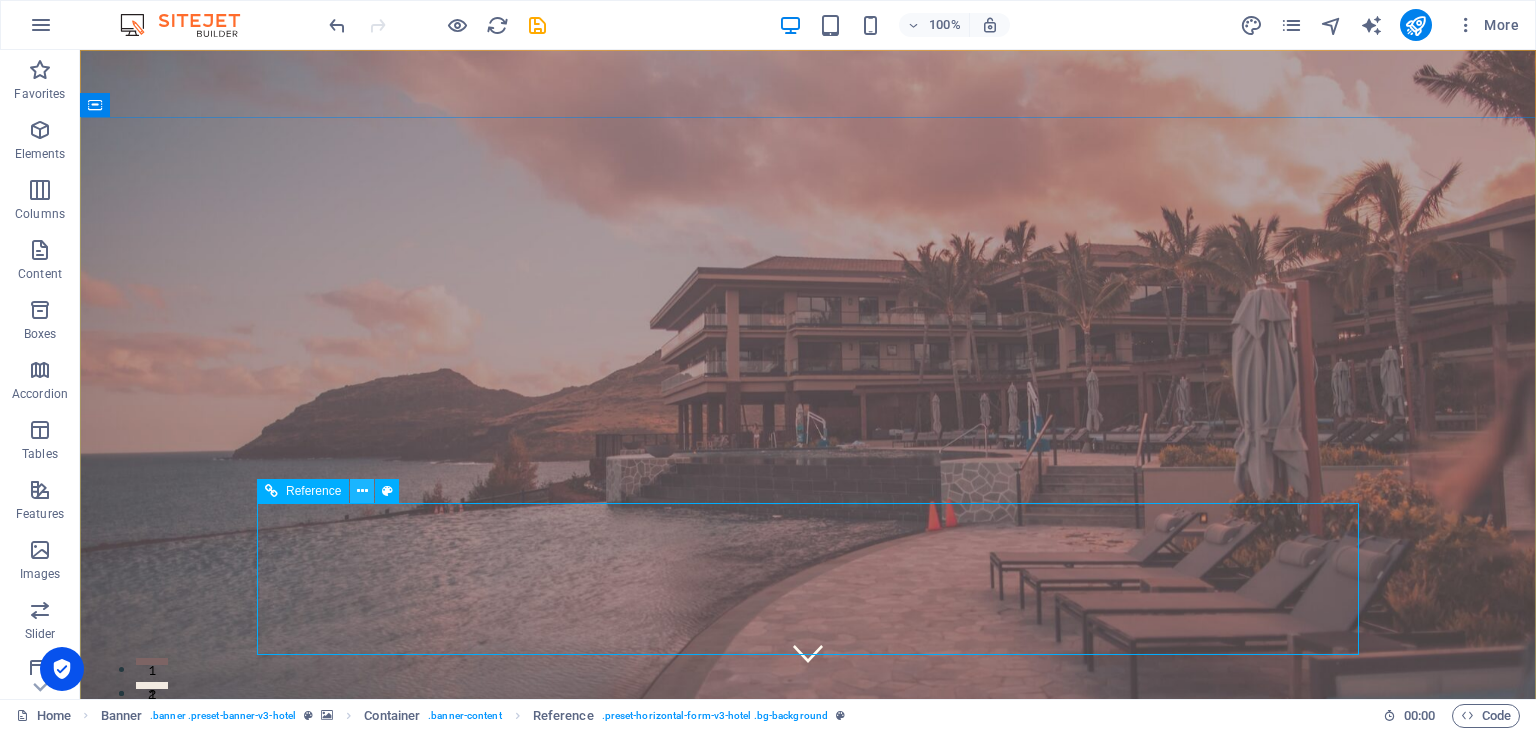 click at bounding box center [362, 491] 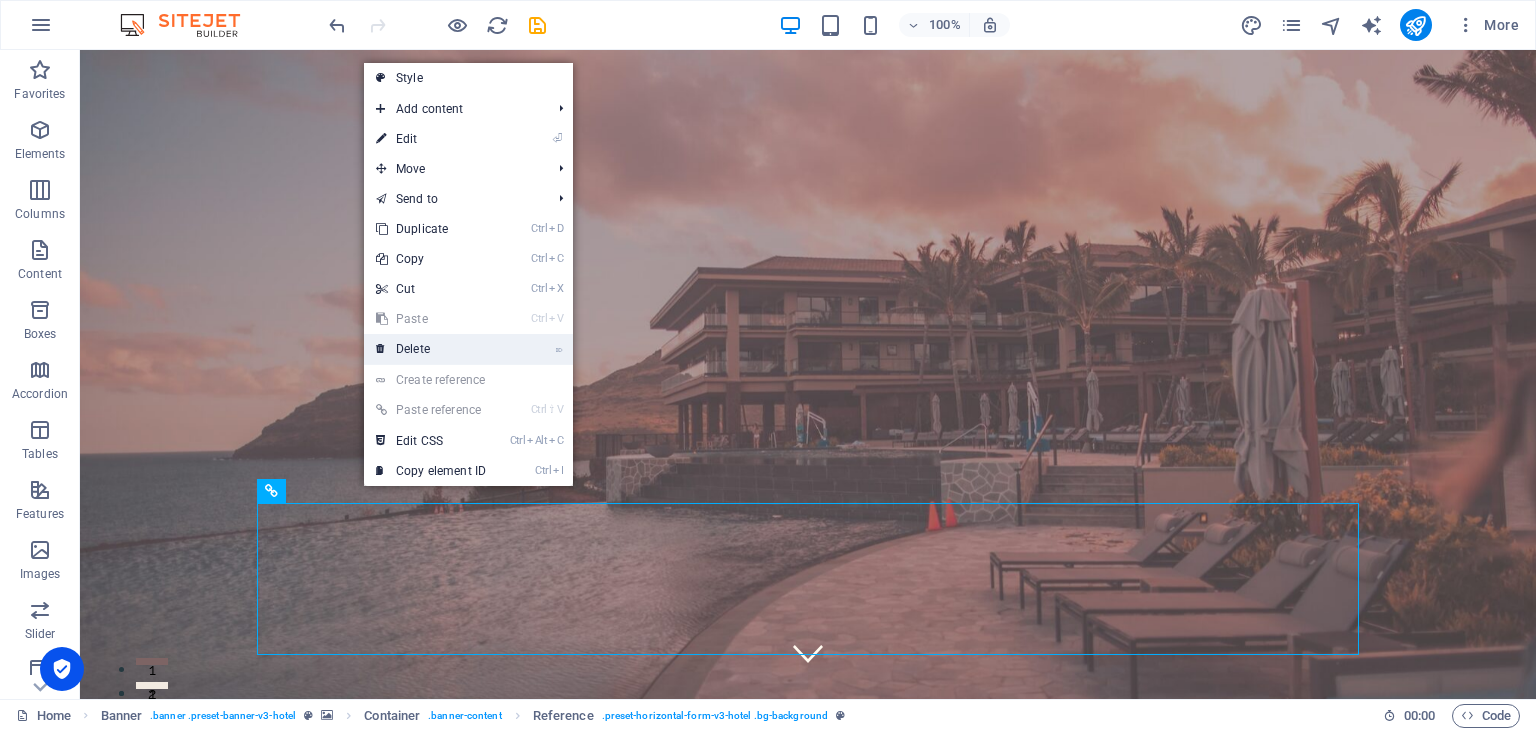 click on "⌦  Delete" at bounding box center (431, 349) 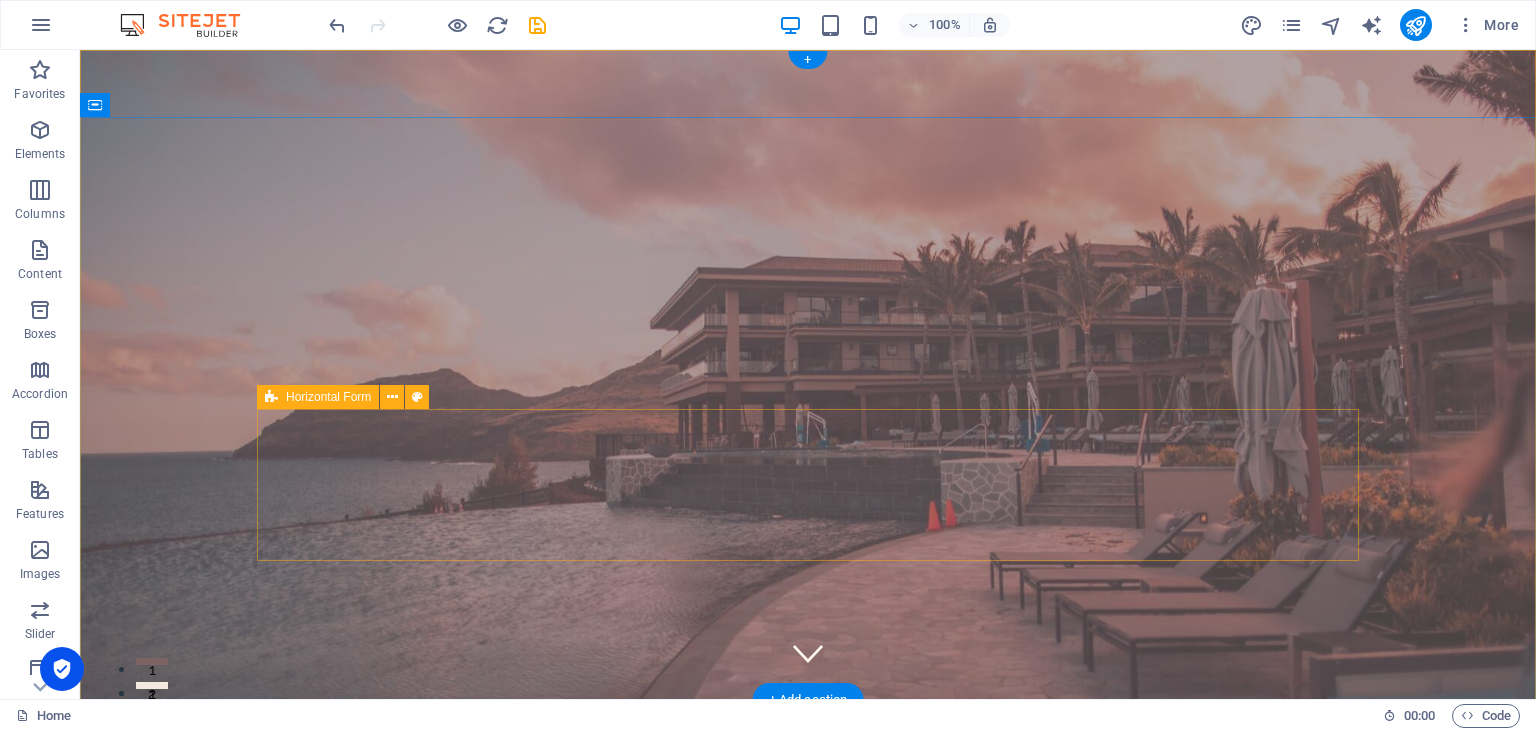 click on "CHECK IN CHECK OUT ADULTS BOOK A STAY" at bounding box center [808, 1110] 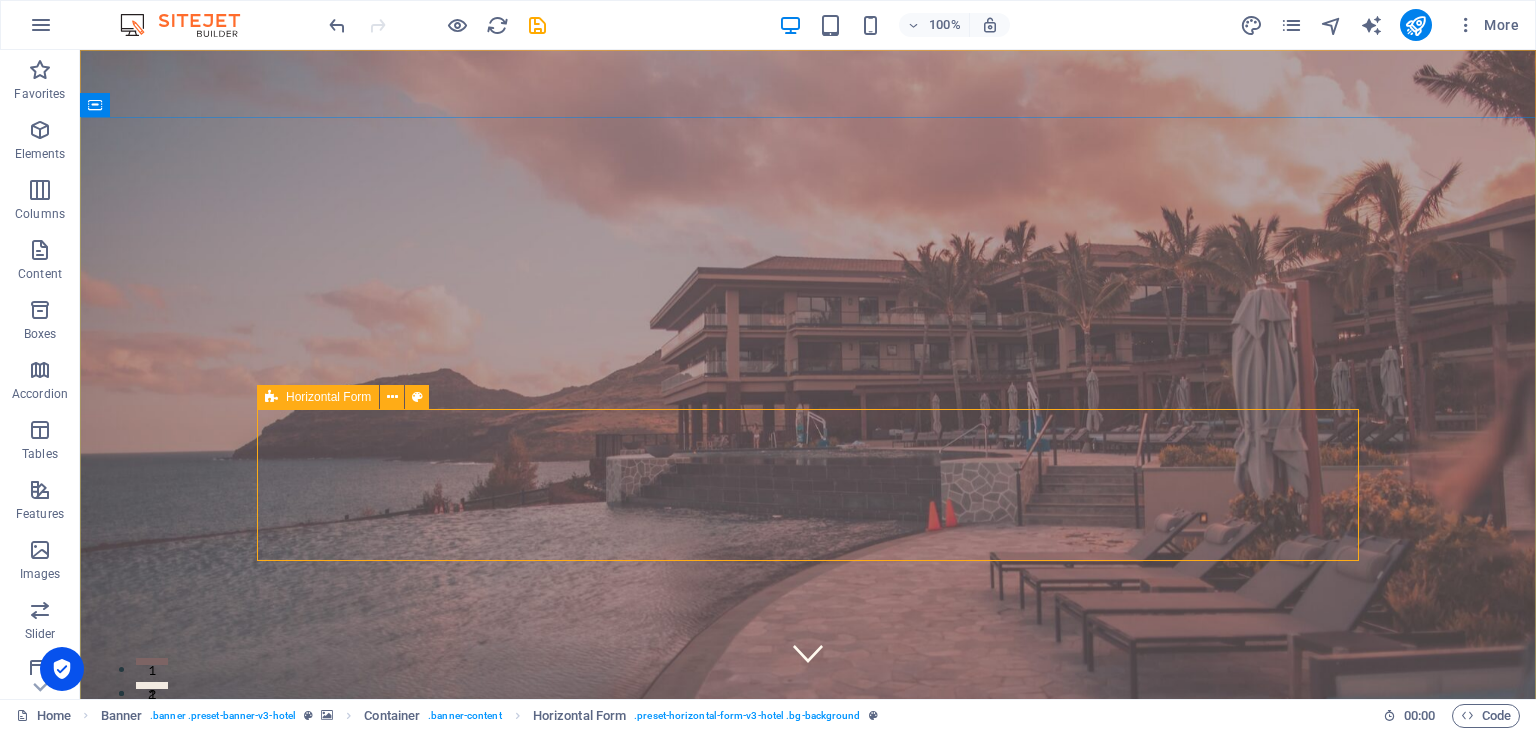 click on "Horizontal Form" at bounding box center (328, 397) 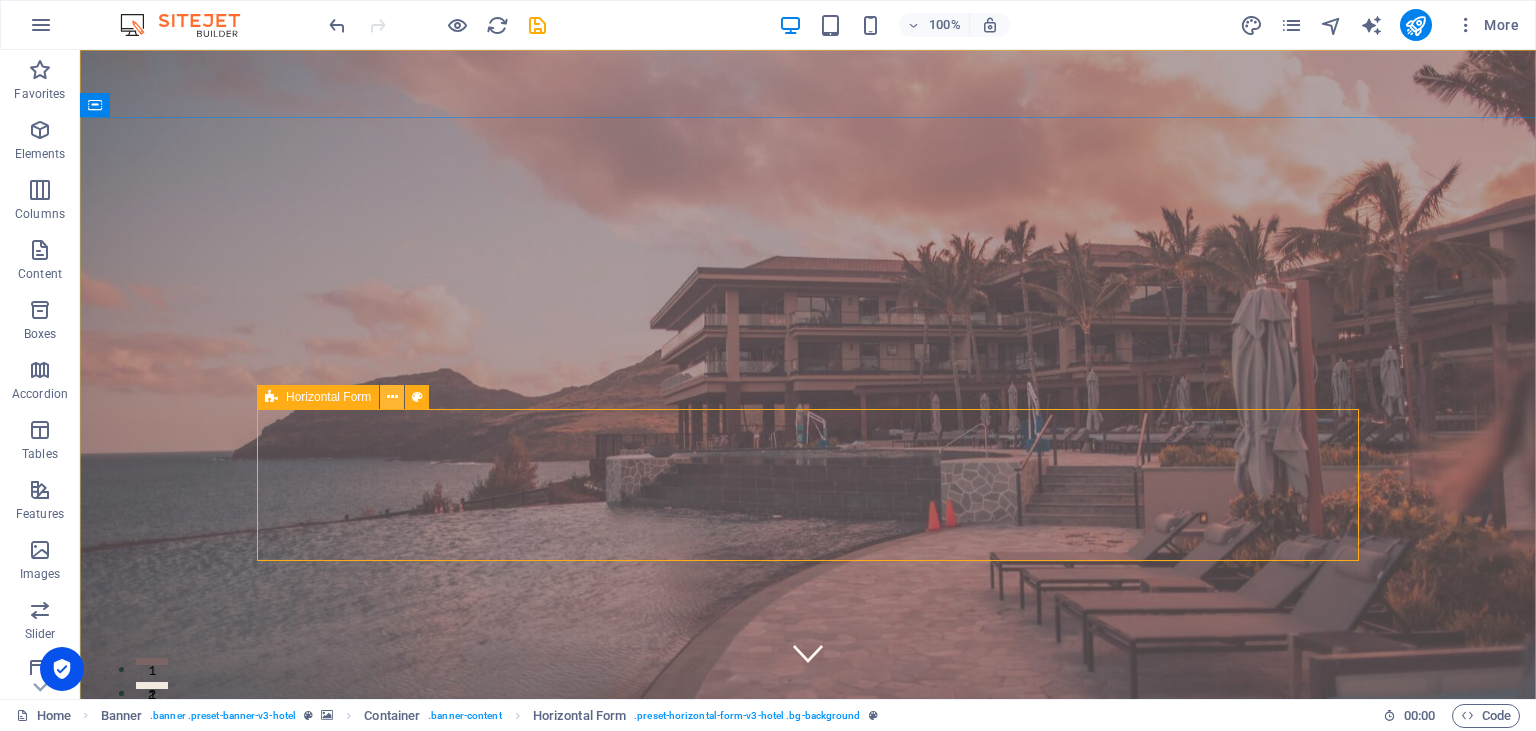 click at bounding box center (392, 397) 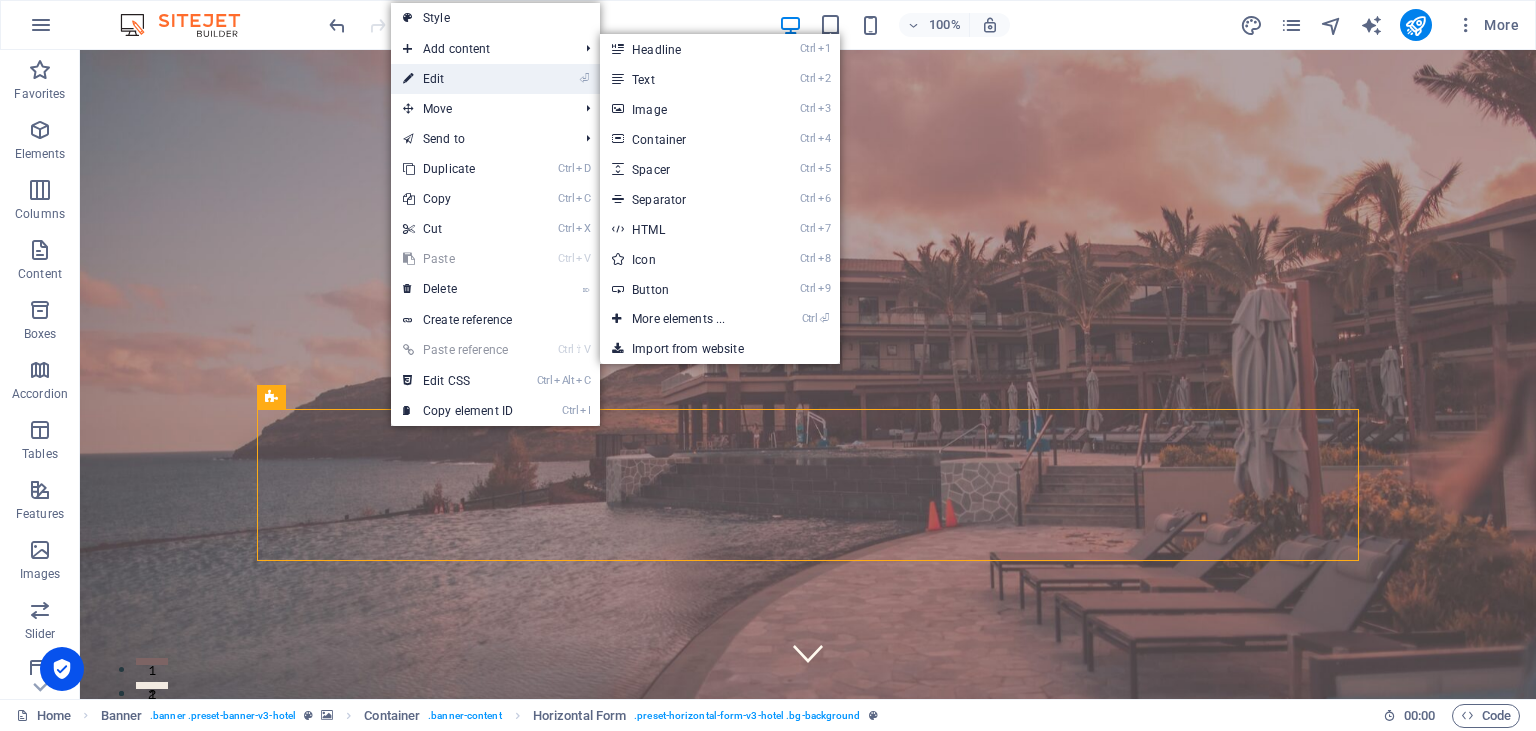 click on "⏎  Edit" at bounding box center (458, 79) 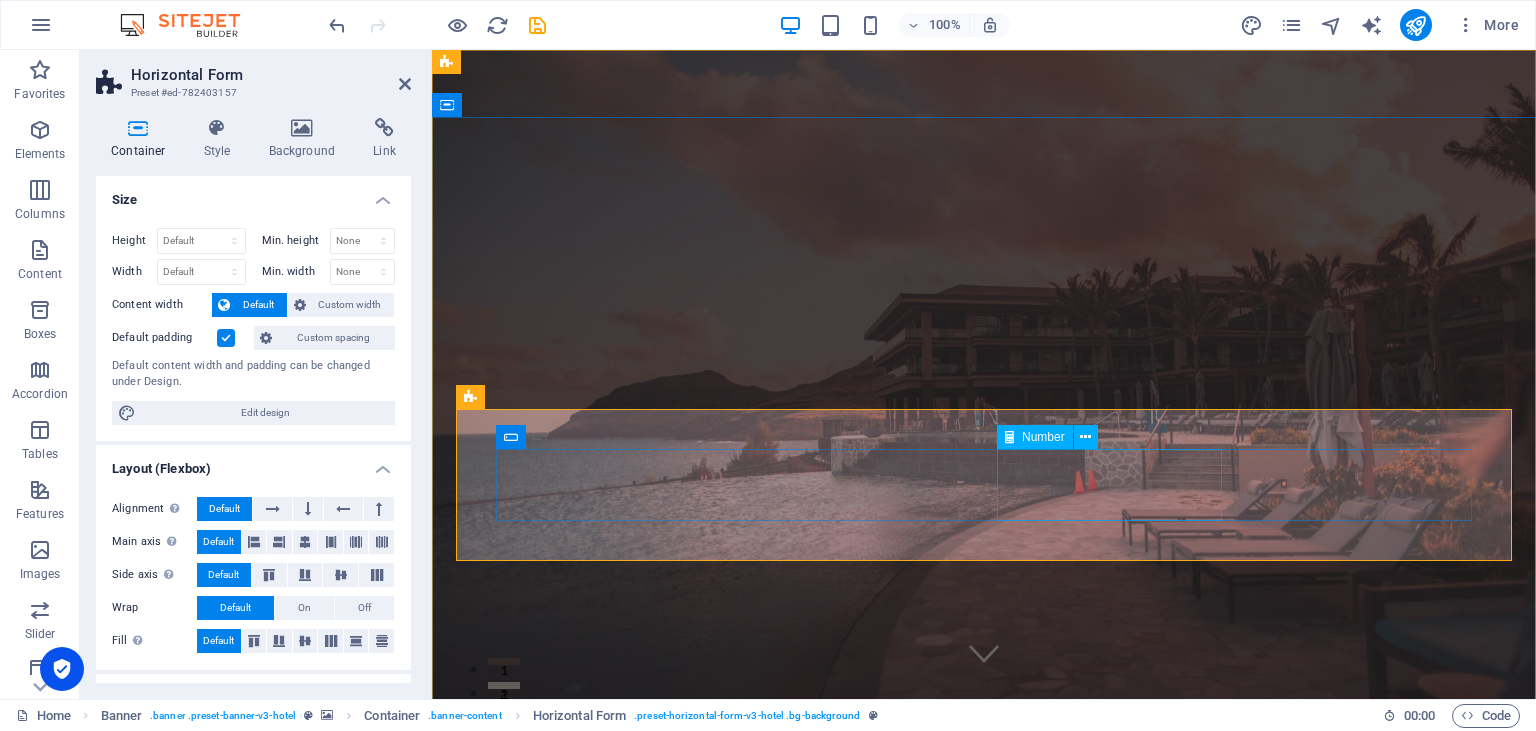 click on "ADULTS" at bounding box center [1341, 1094] 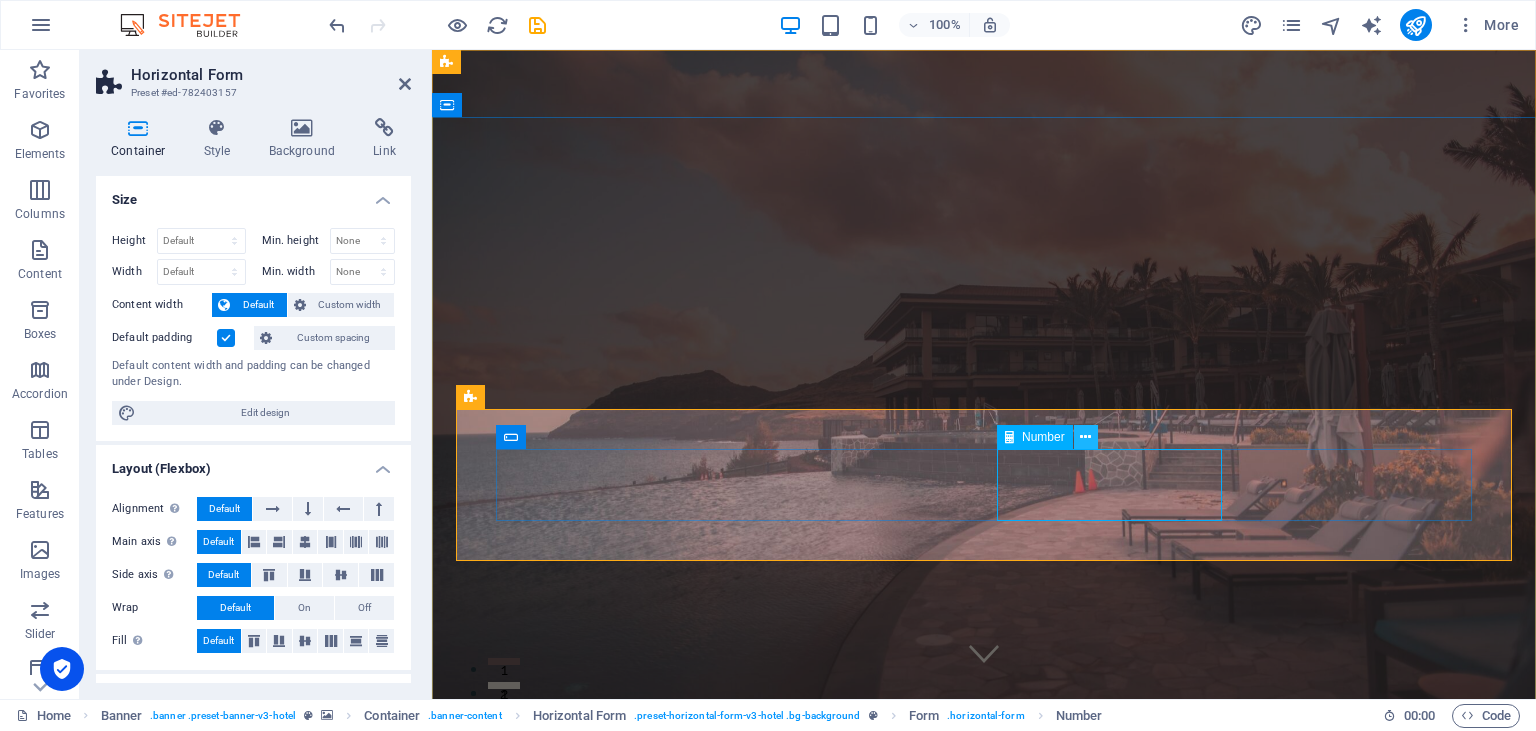click at bounding box center (1085, 437) 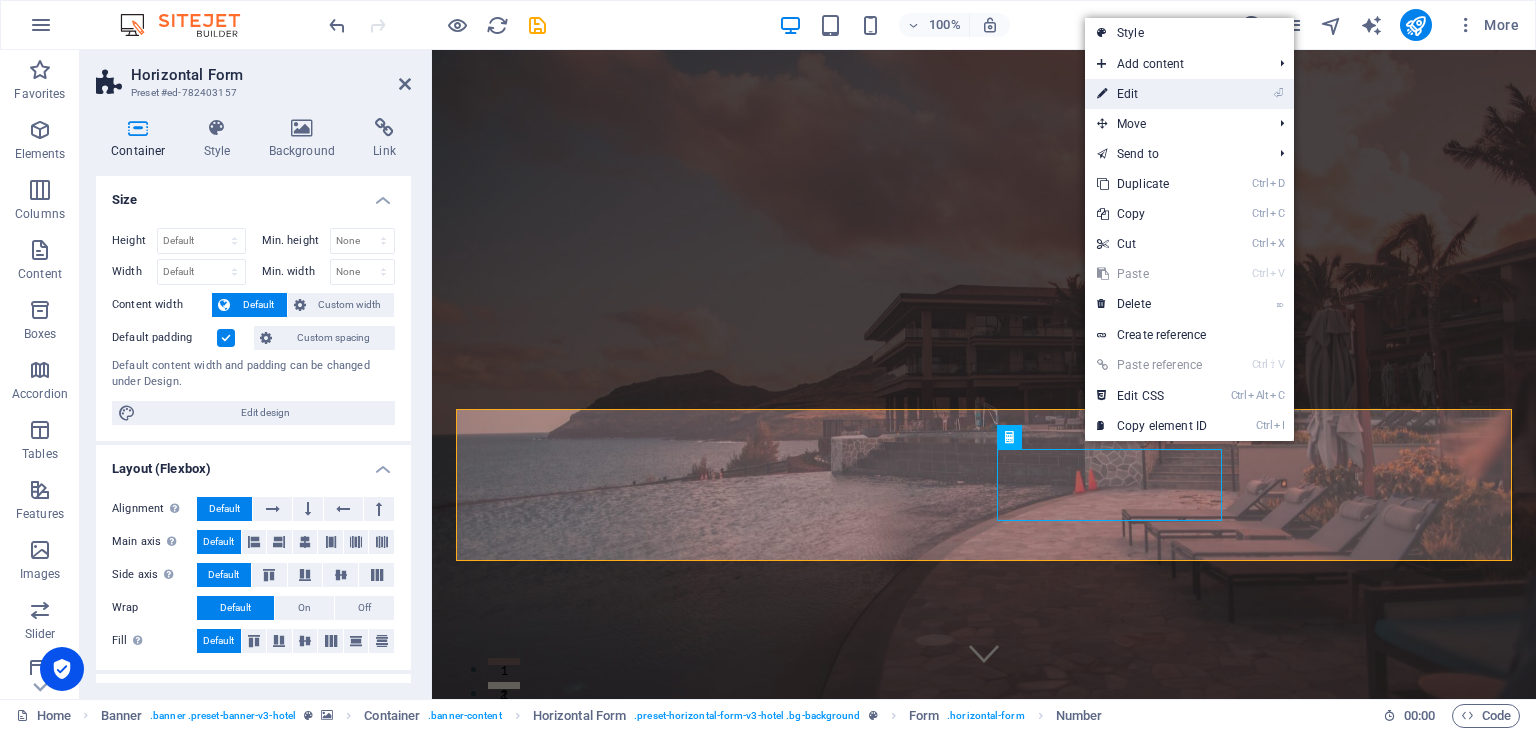 click on "⏎  Edit" at bounding box center (1152, 94) 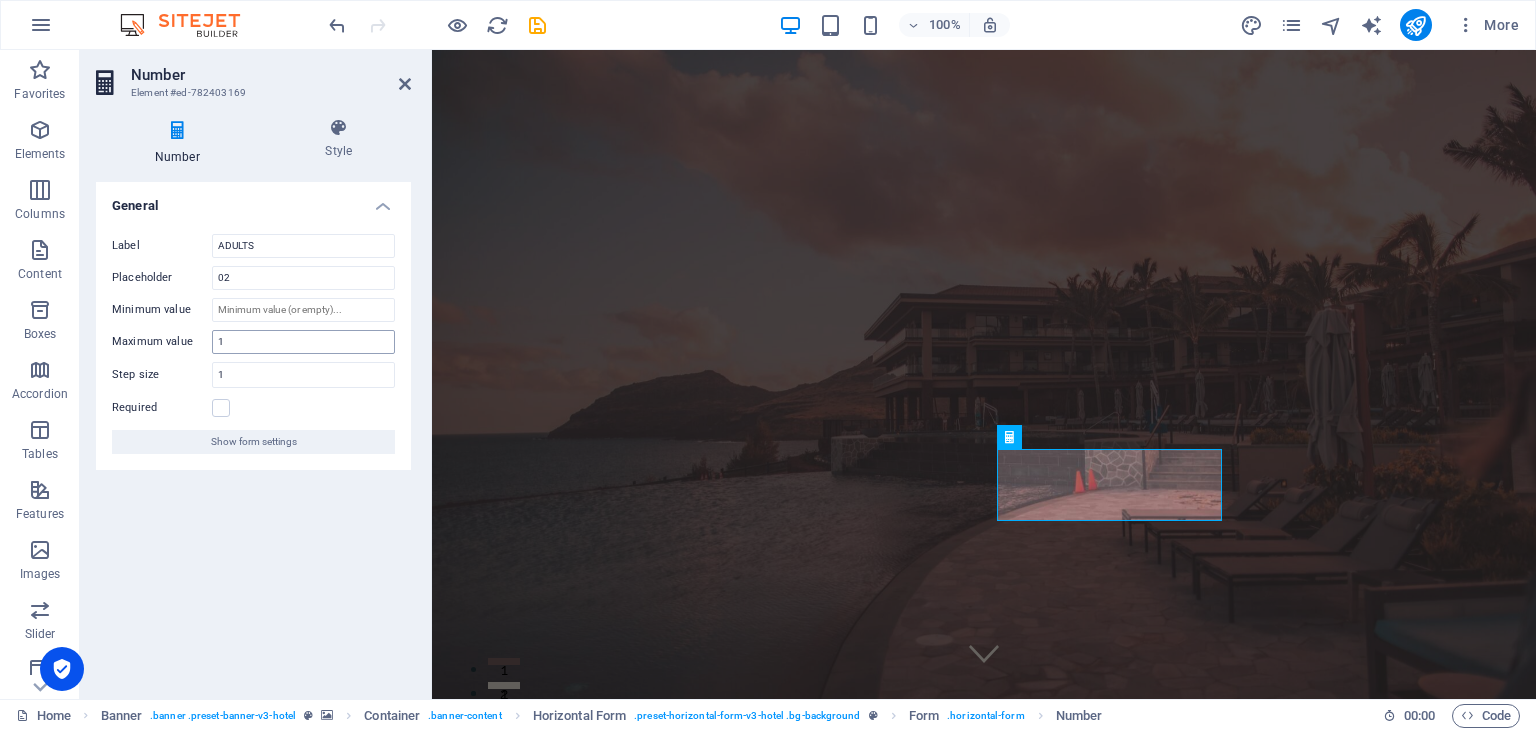 click on "1" at bounding box center [303, 342] 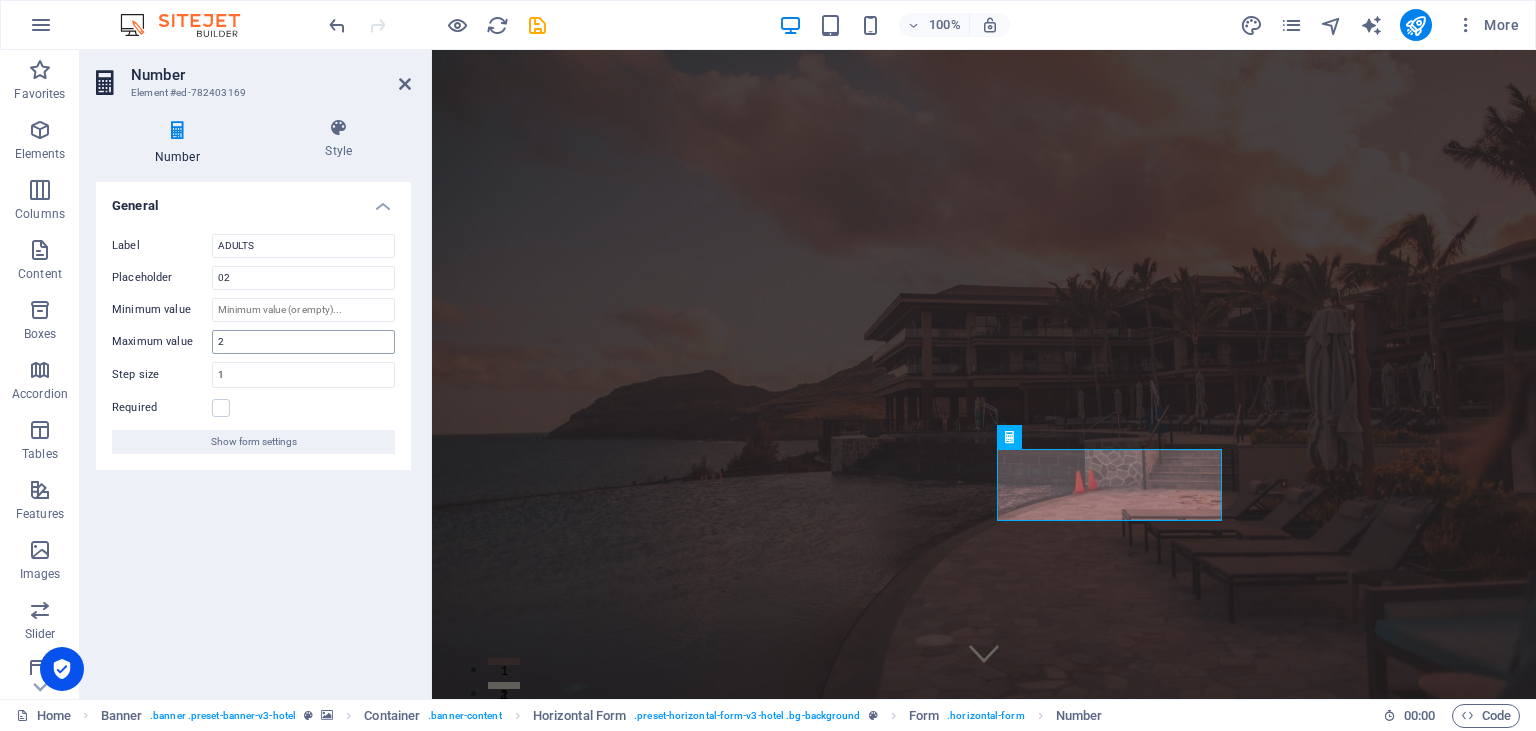 click on "2" at bounding box center [303, 342] 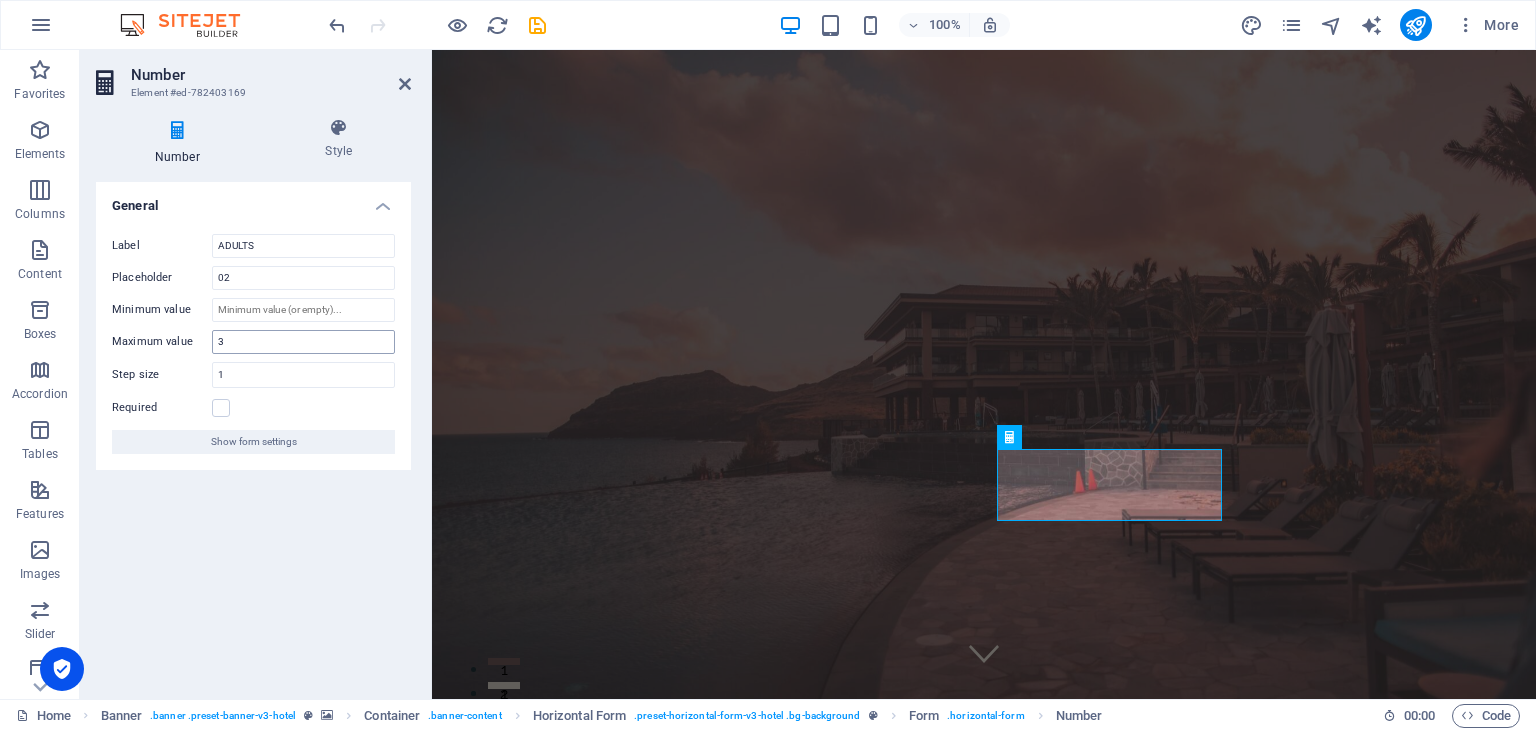 click on "3" at bounding box center (303, 342) 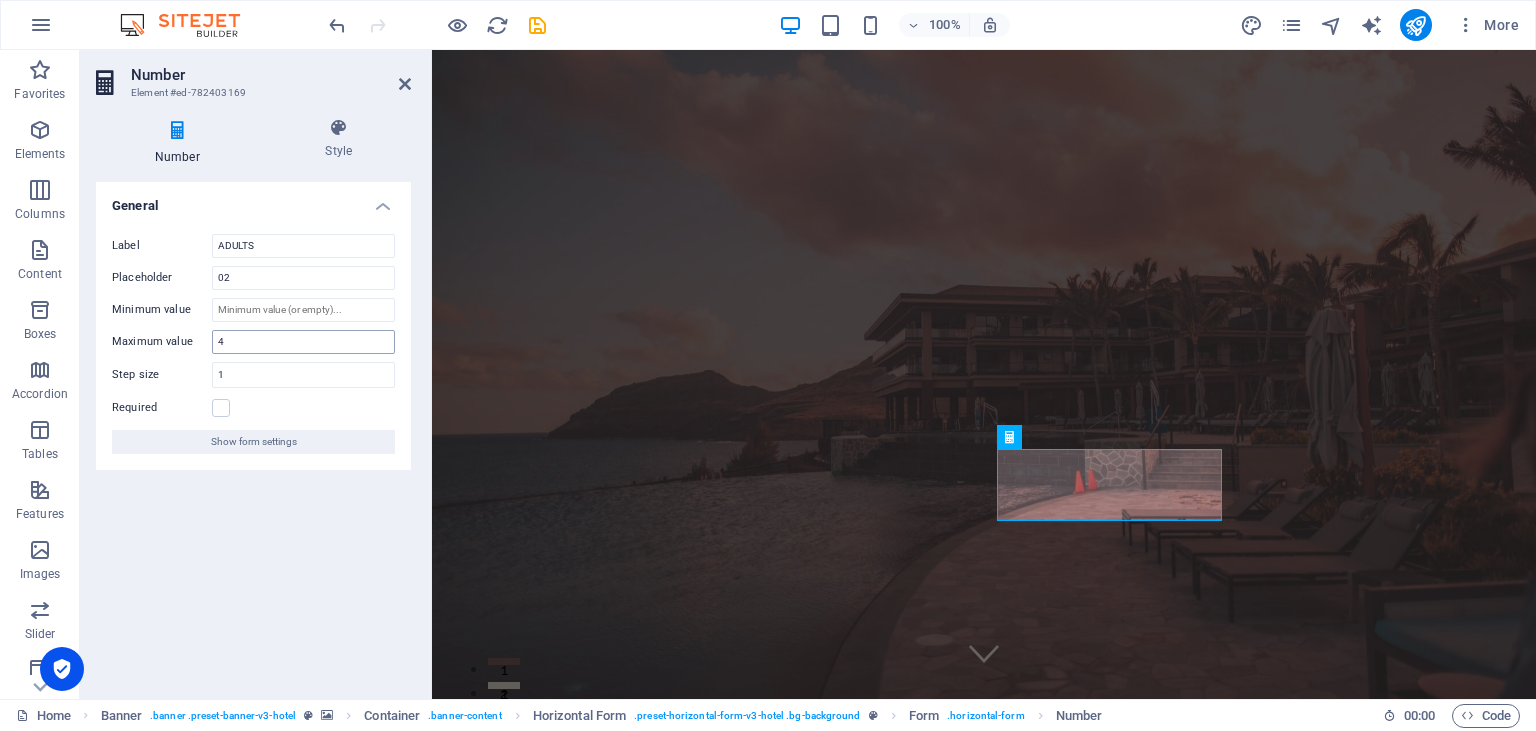 click on "4" at bounding box center [303, 342] 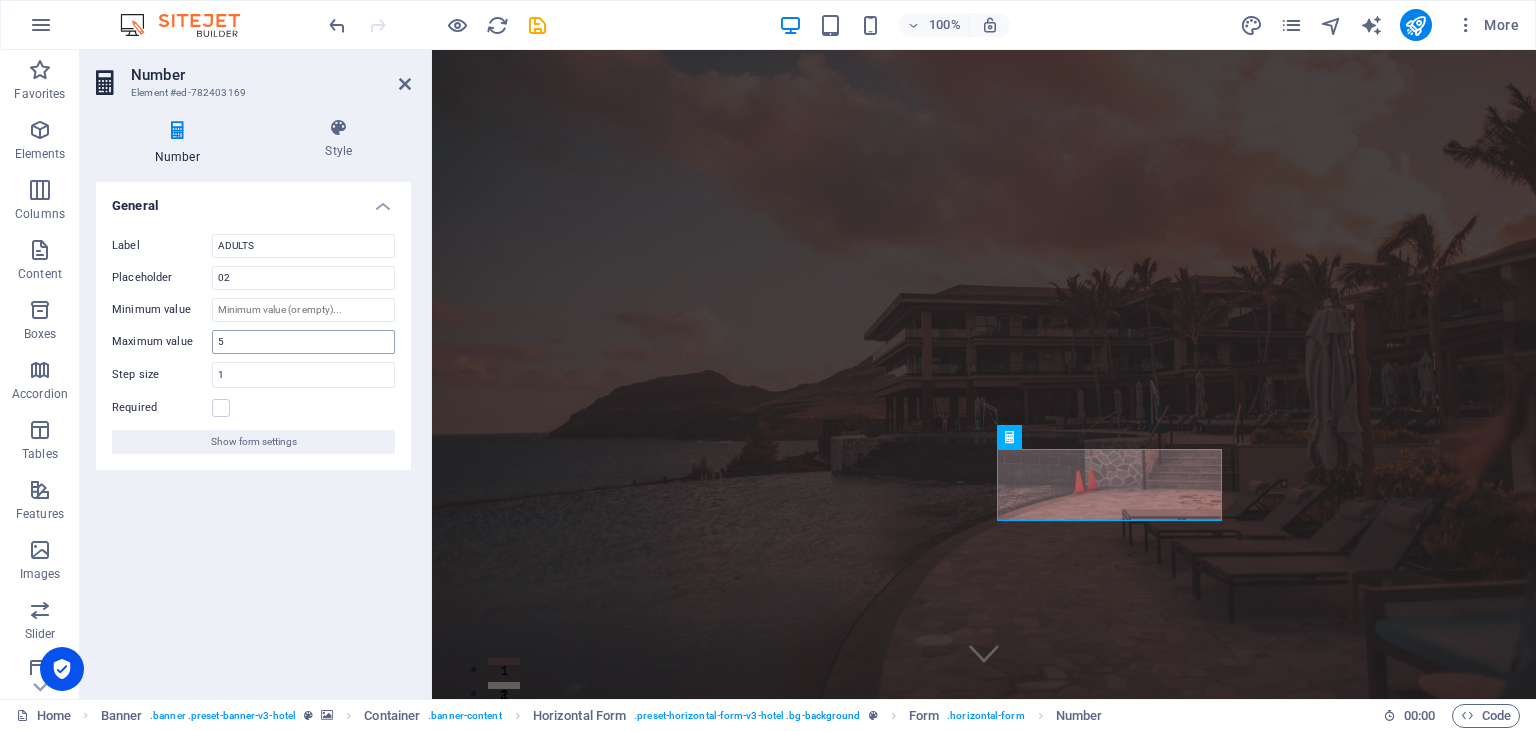 click on "5" at bounding box center (303, 342) 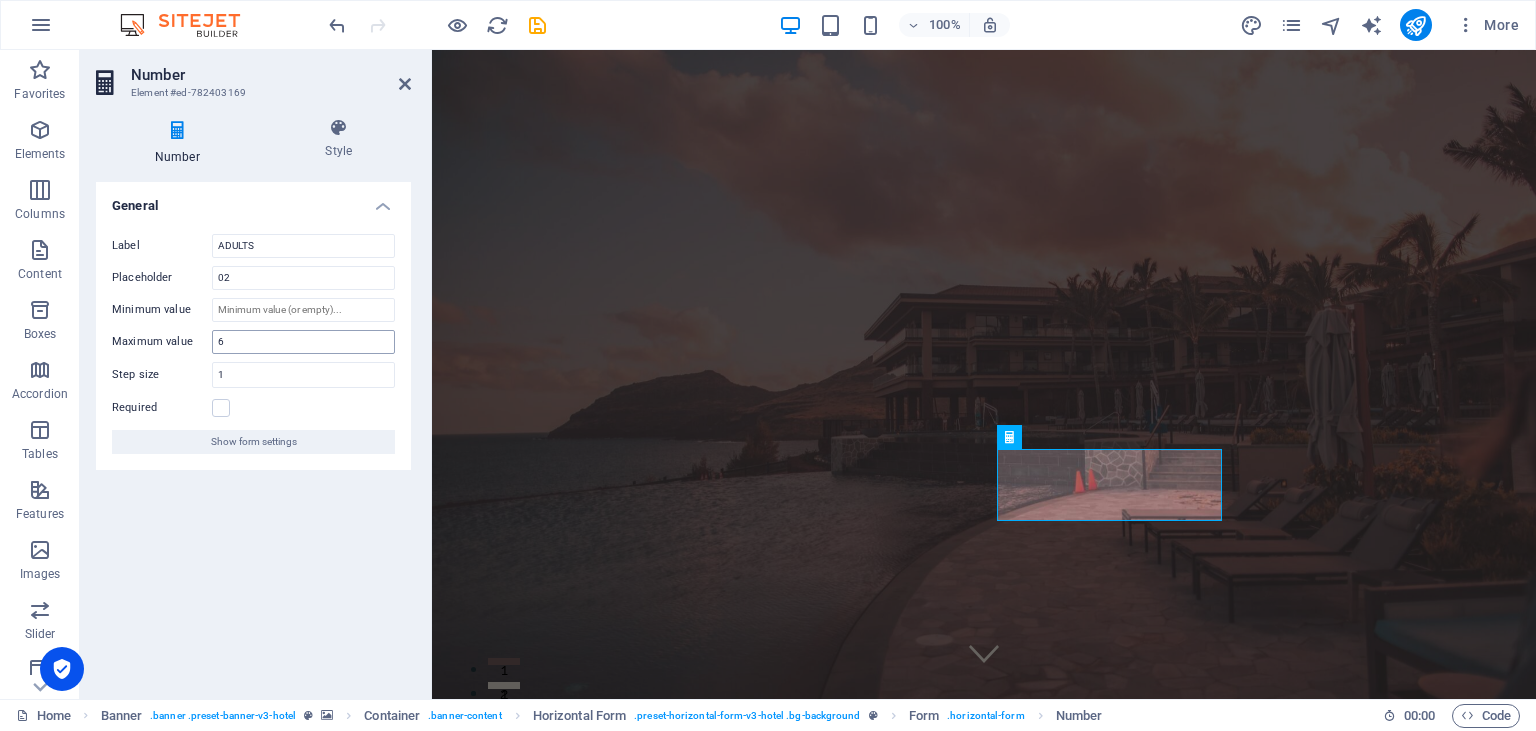 click on "6" at bounding box center [303, 342] 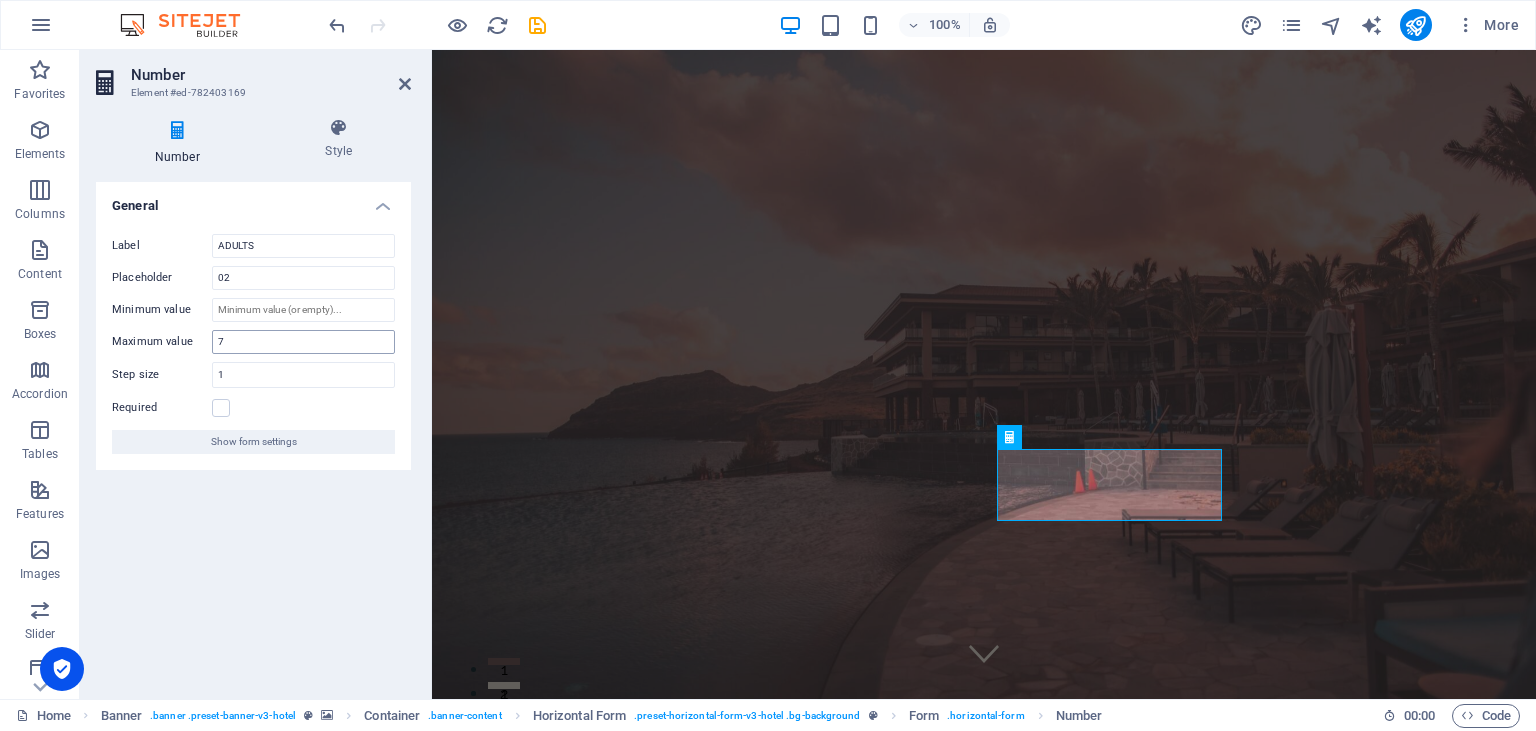click on "7" at bounding box center [303, 342] 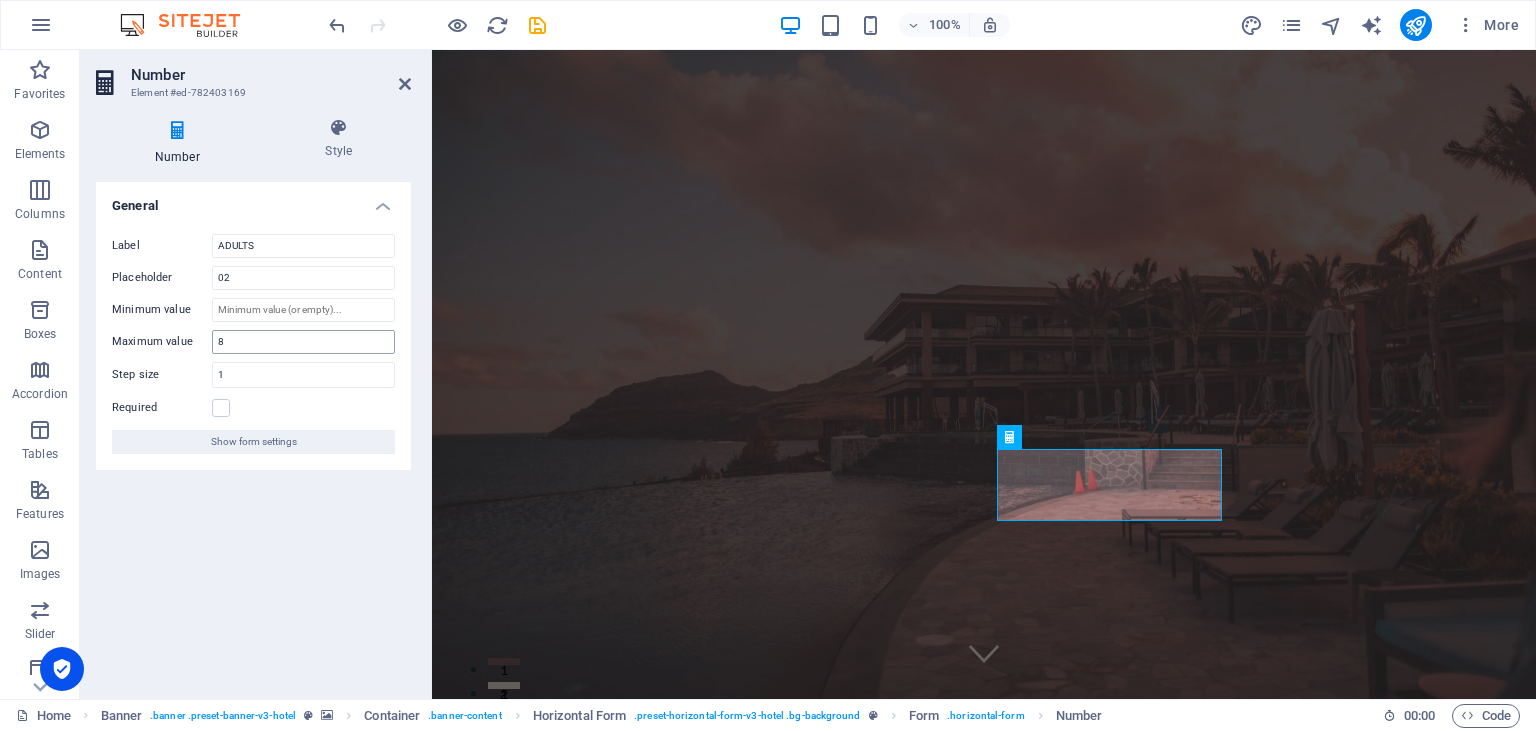 click on "8" at bounding box center (303, 342) 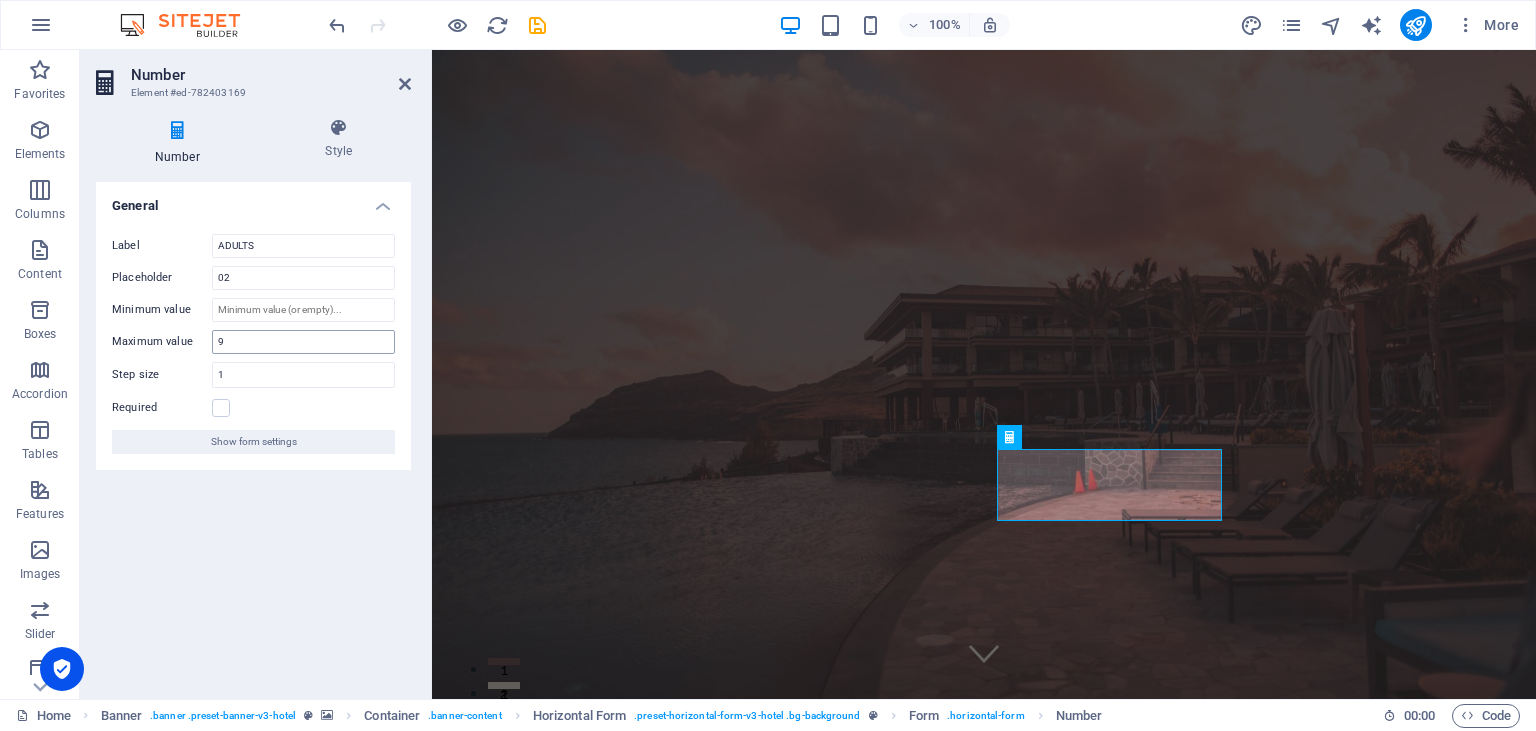 click on "9" at bounding box center (303, 342) 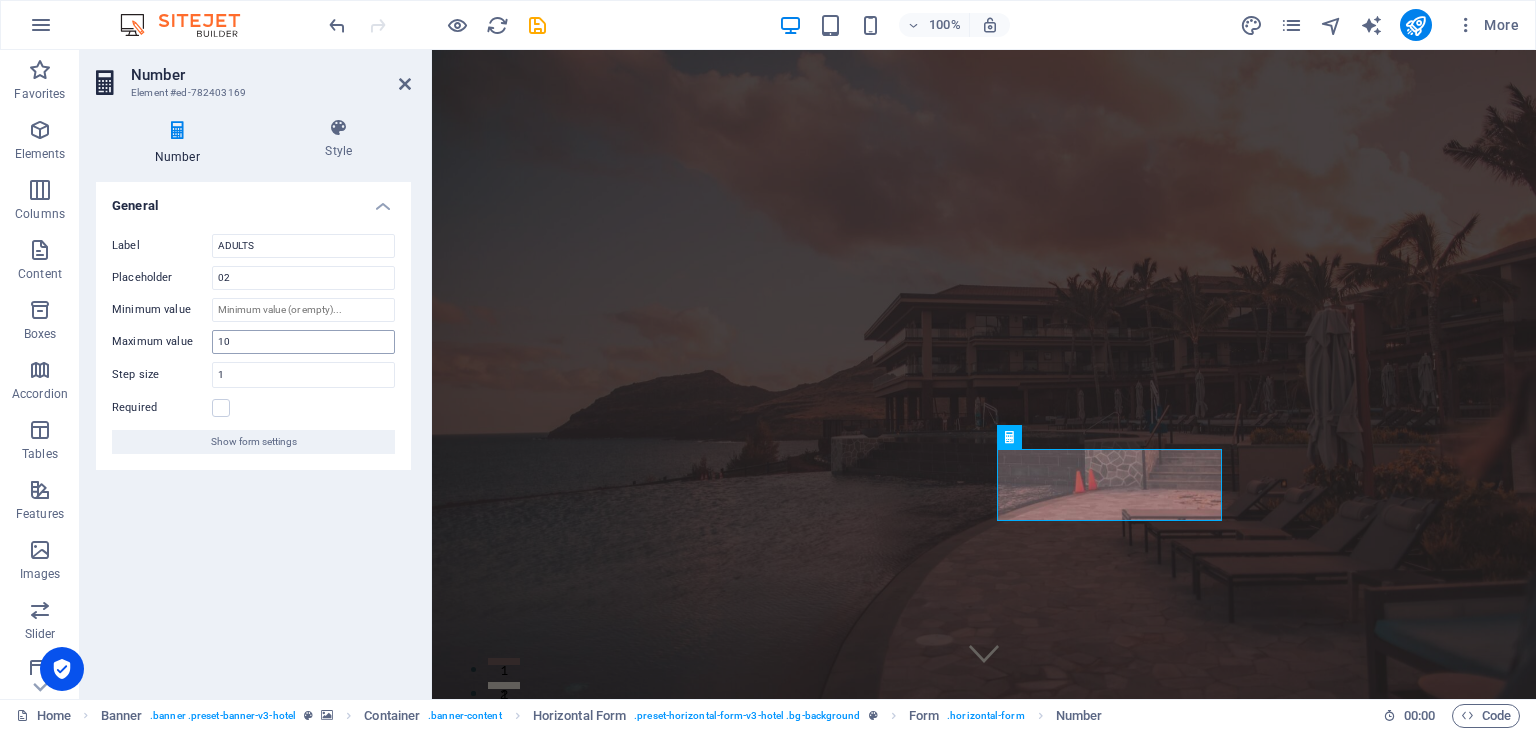 type on "10" 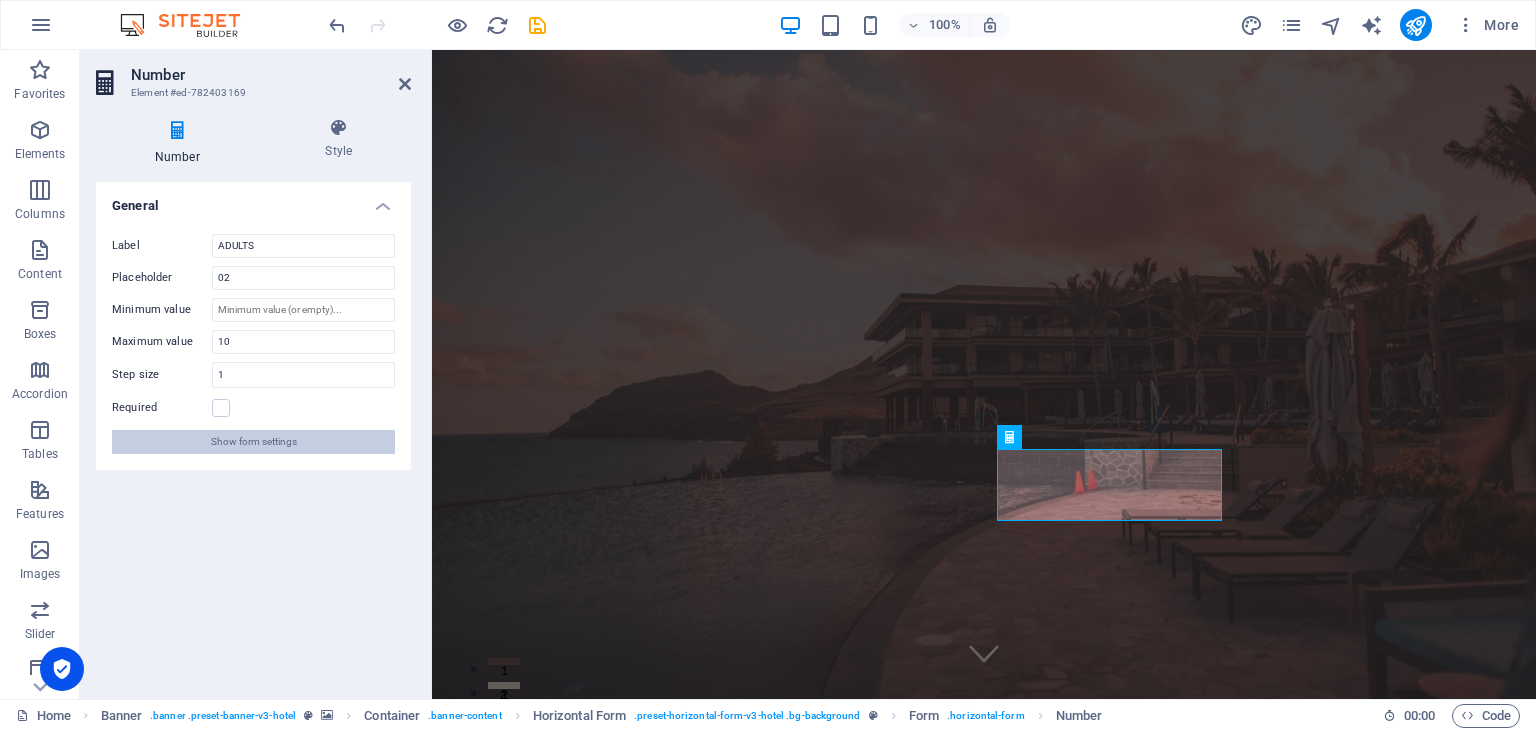 click on "Show form settings" at bounding box center (254, 442) 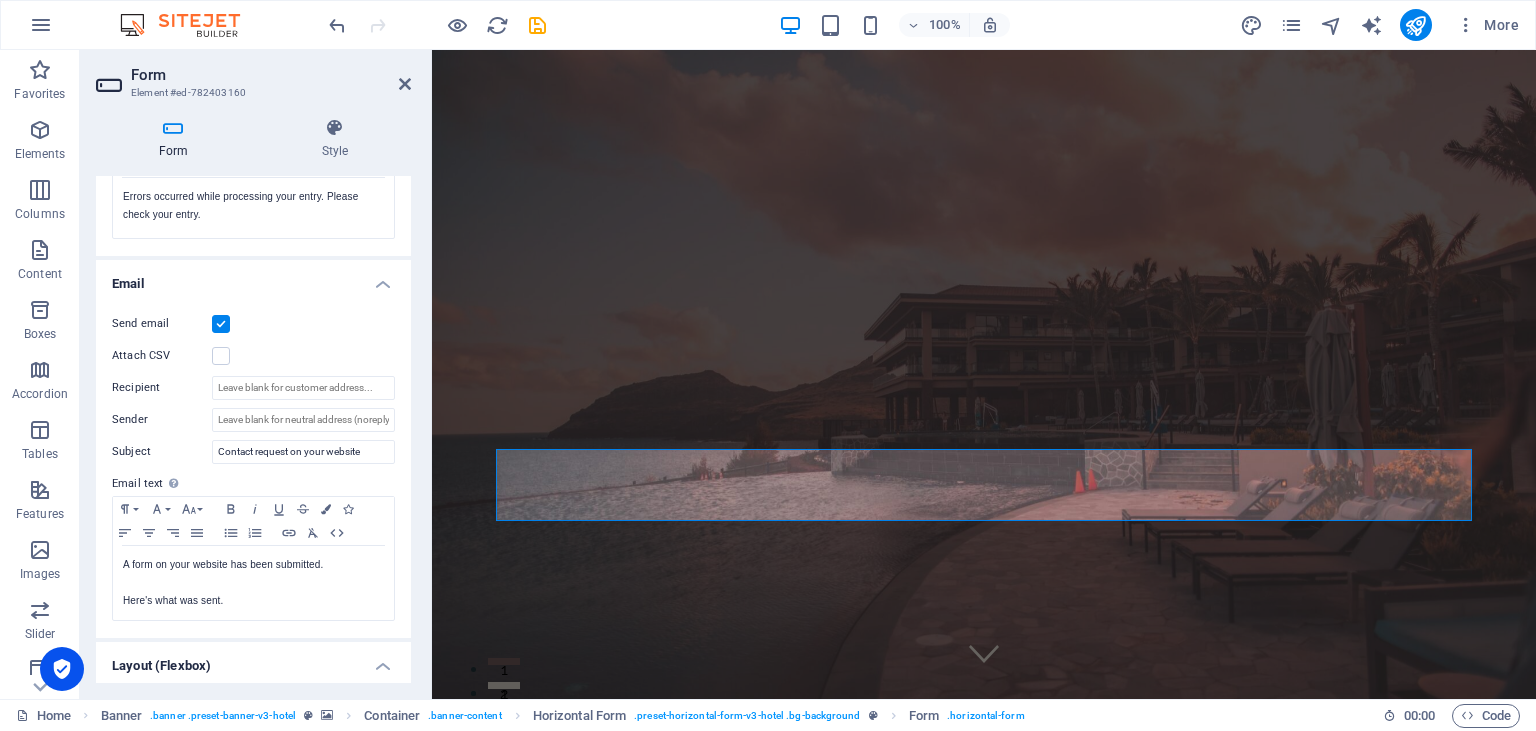 scroll, scrollTop: 337, scrollLeft: 0, axis: vertical 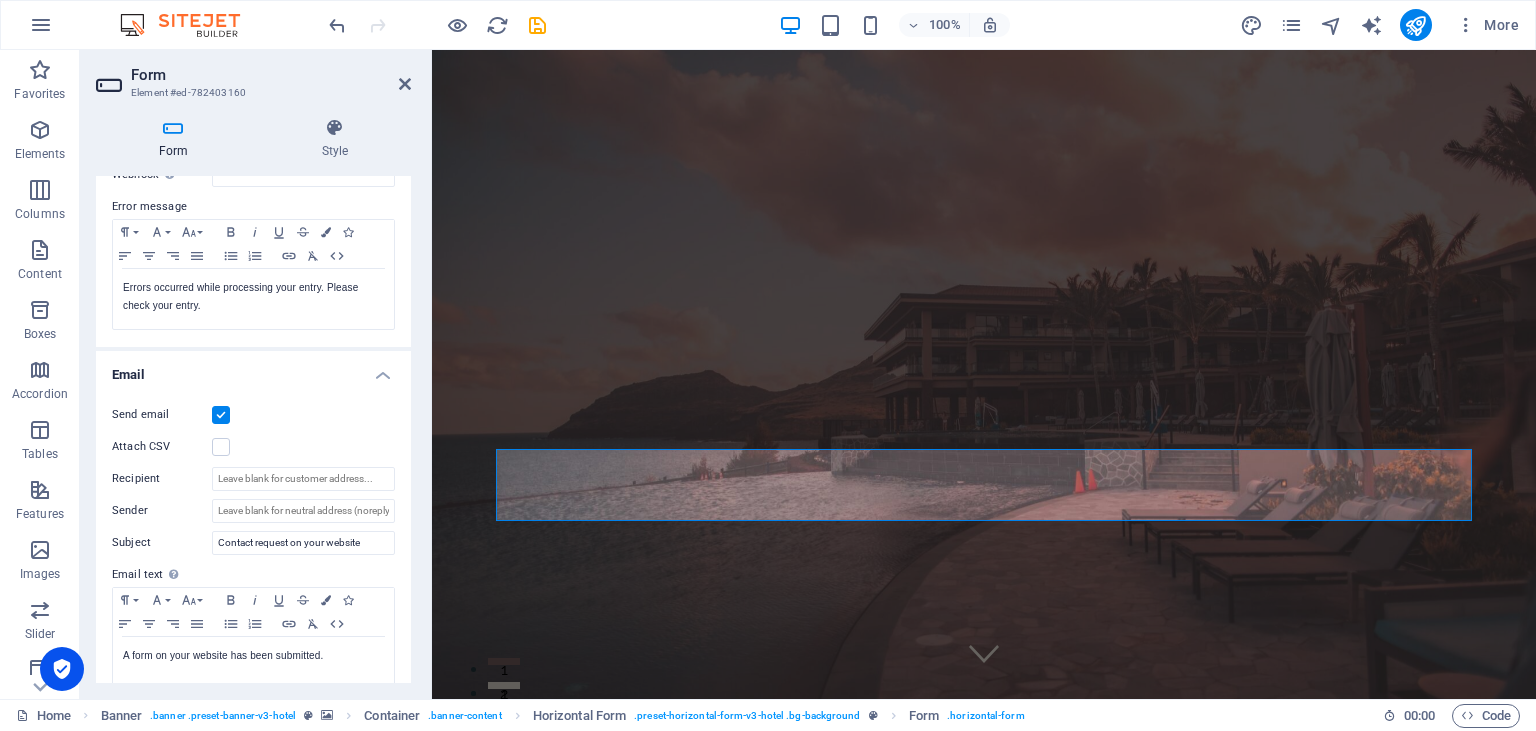 click at bounding box center (221, 415) 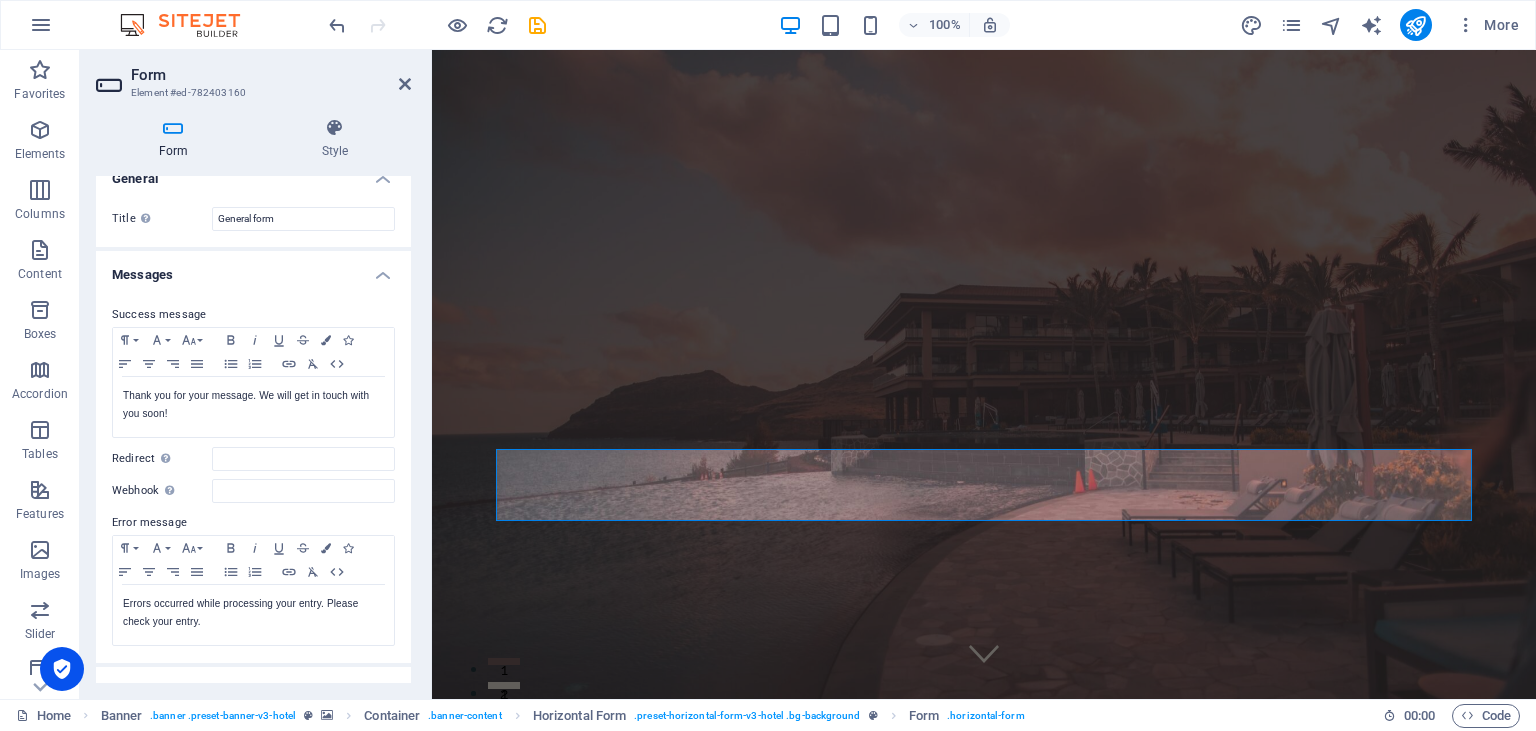 scroll, scrollTop: 0, scrollLeft: 0, axis: both 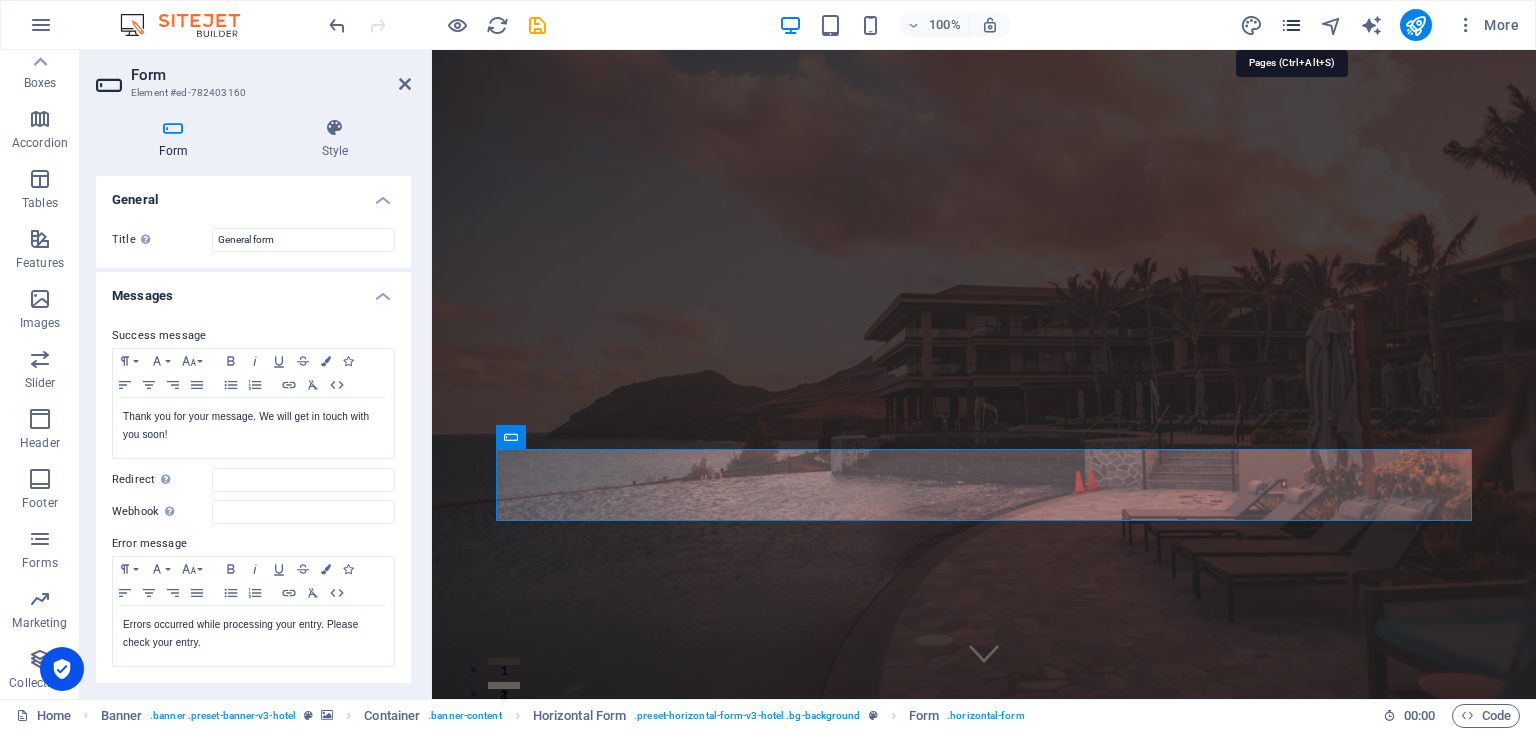 click at bounding box center [1291, 25] 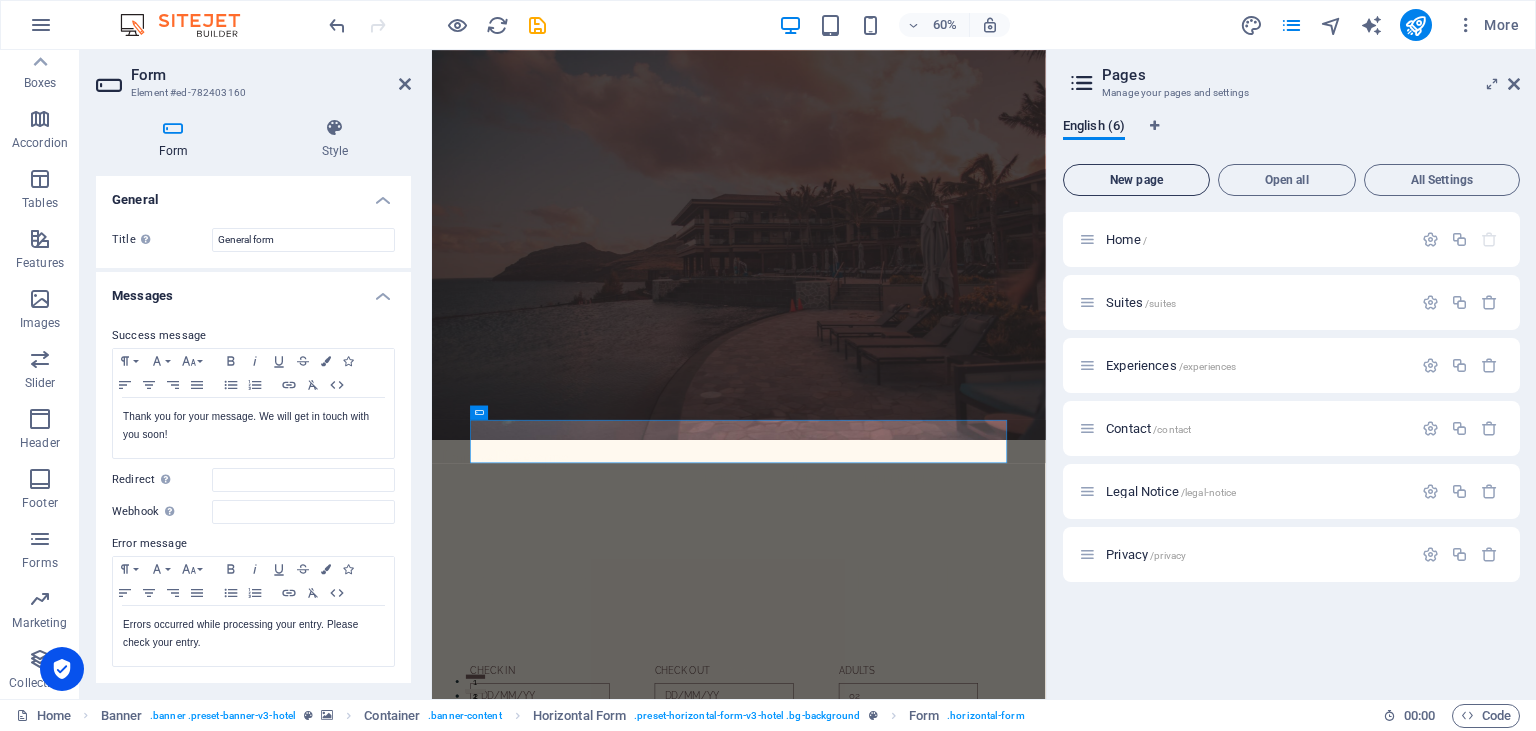click on "New page" at bounding box center [1136, 180] 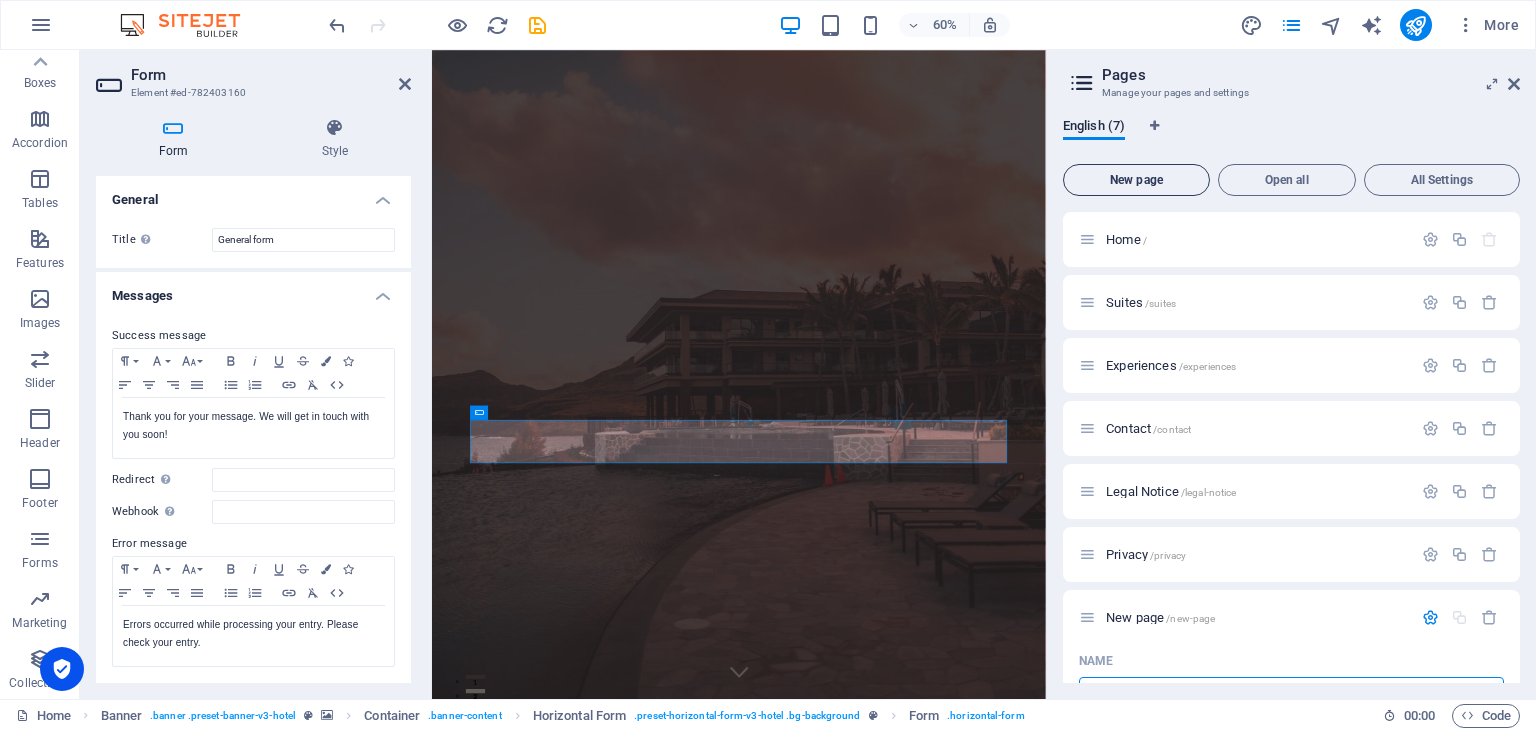 scroll, scrollTop: 246, scrollLeft: 0, axis: vertical 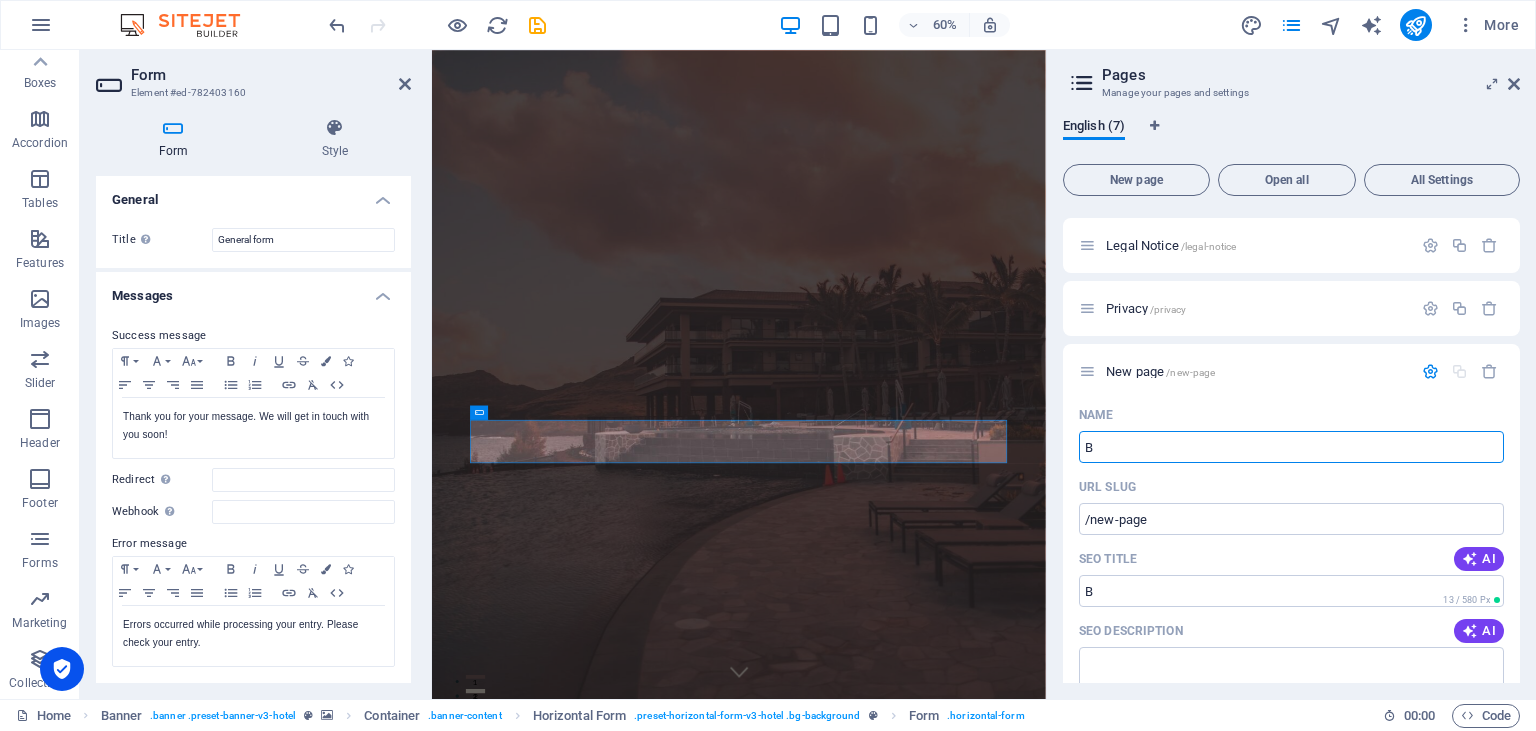 type on "B" 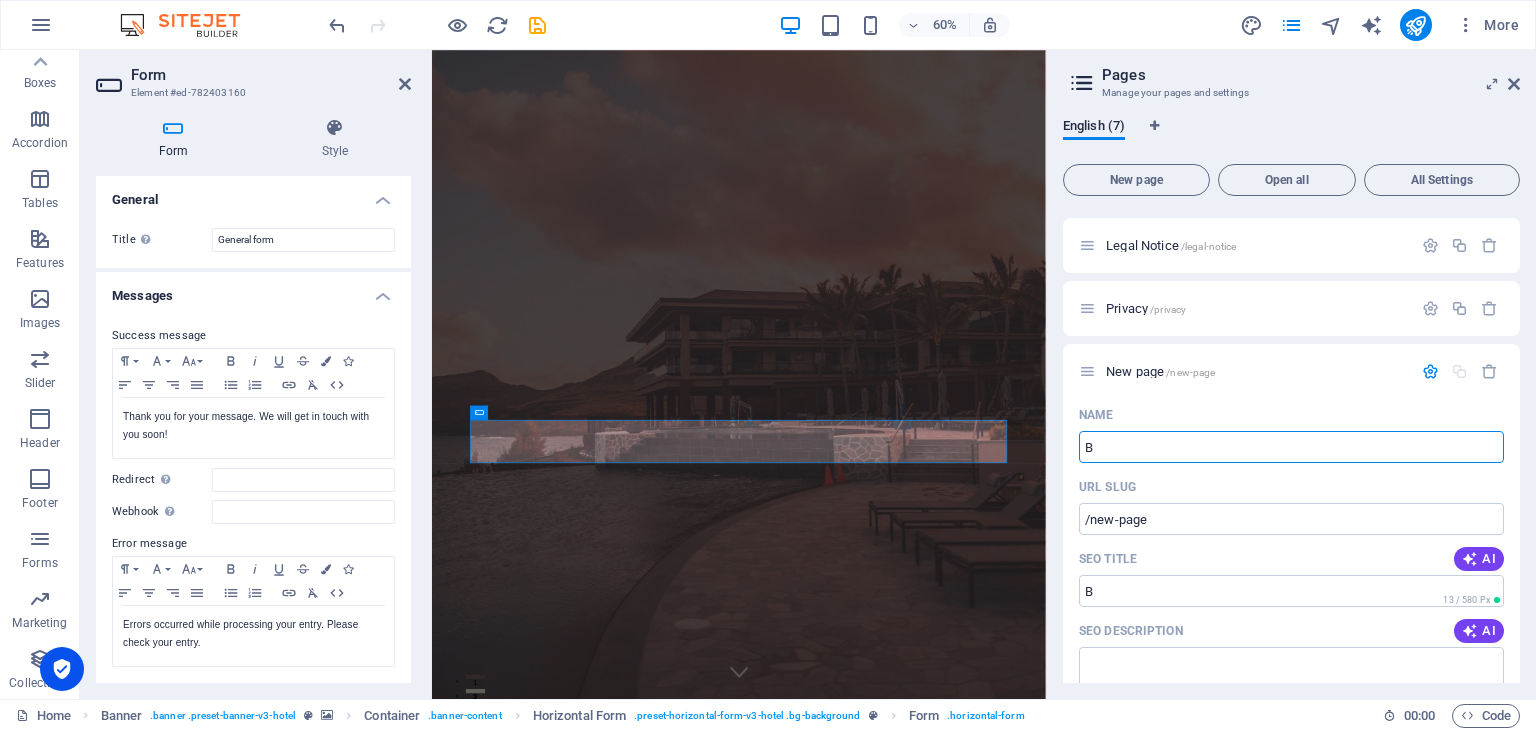 type on "/b" 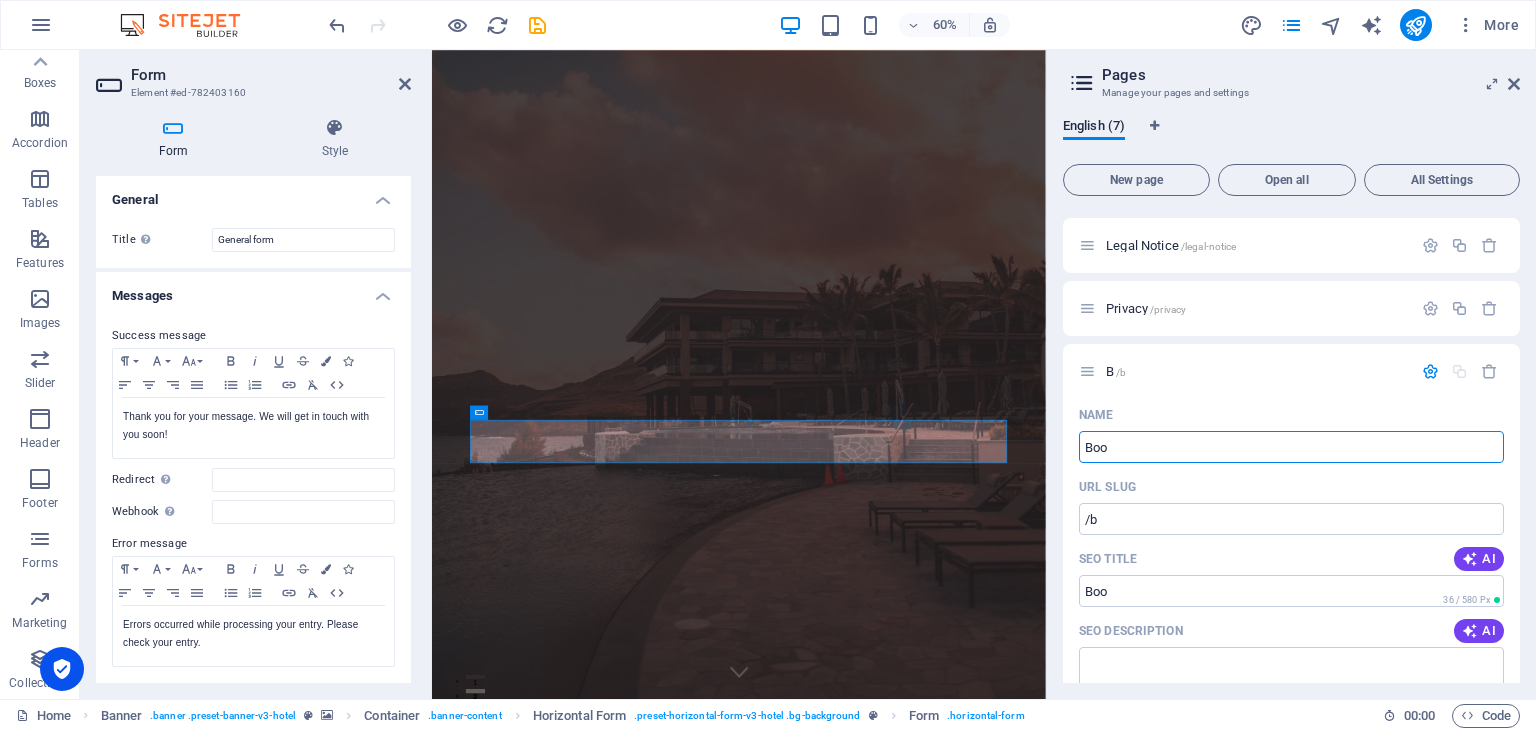 type on "Book" 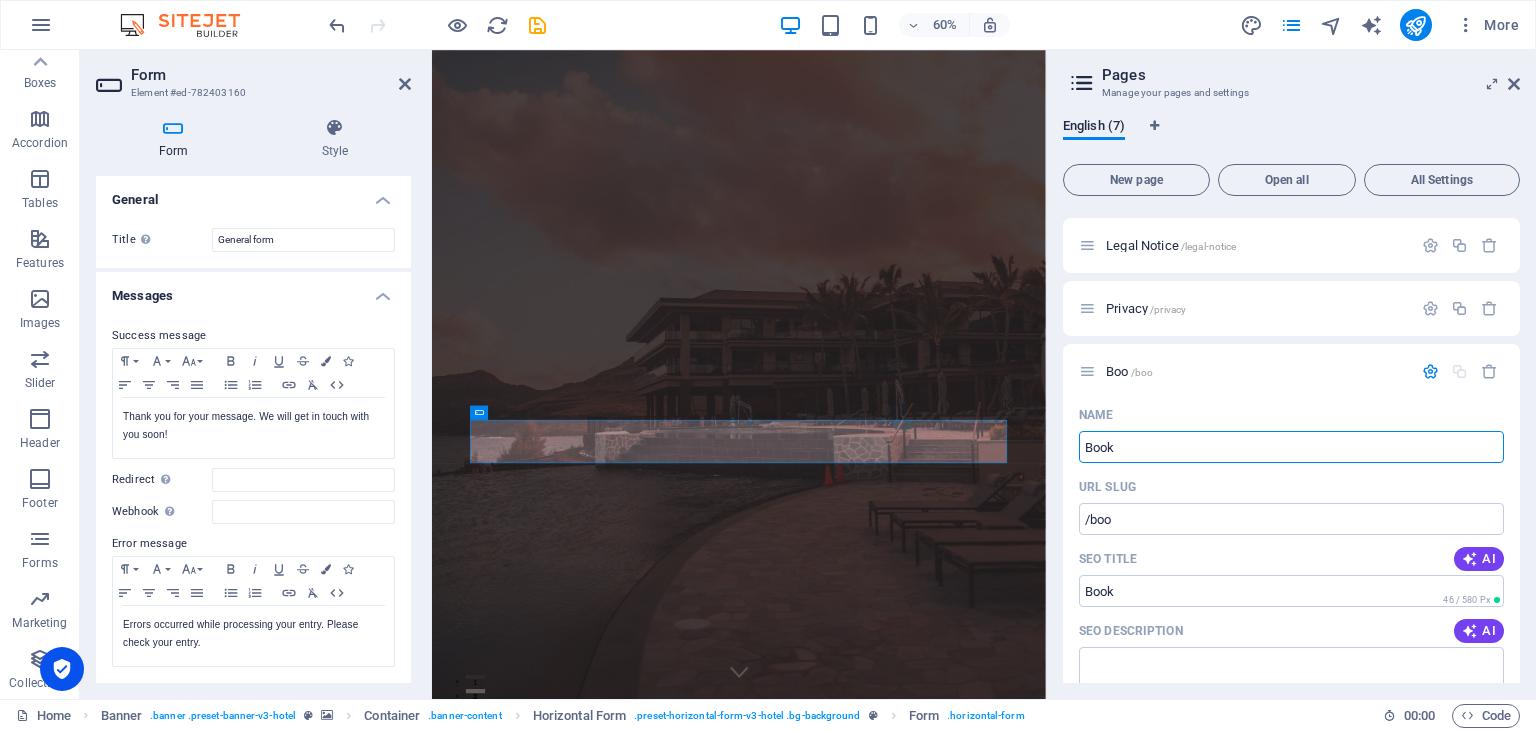 type on "Book" 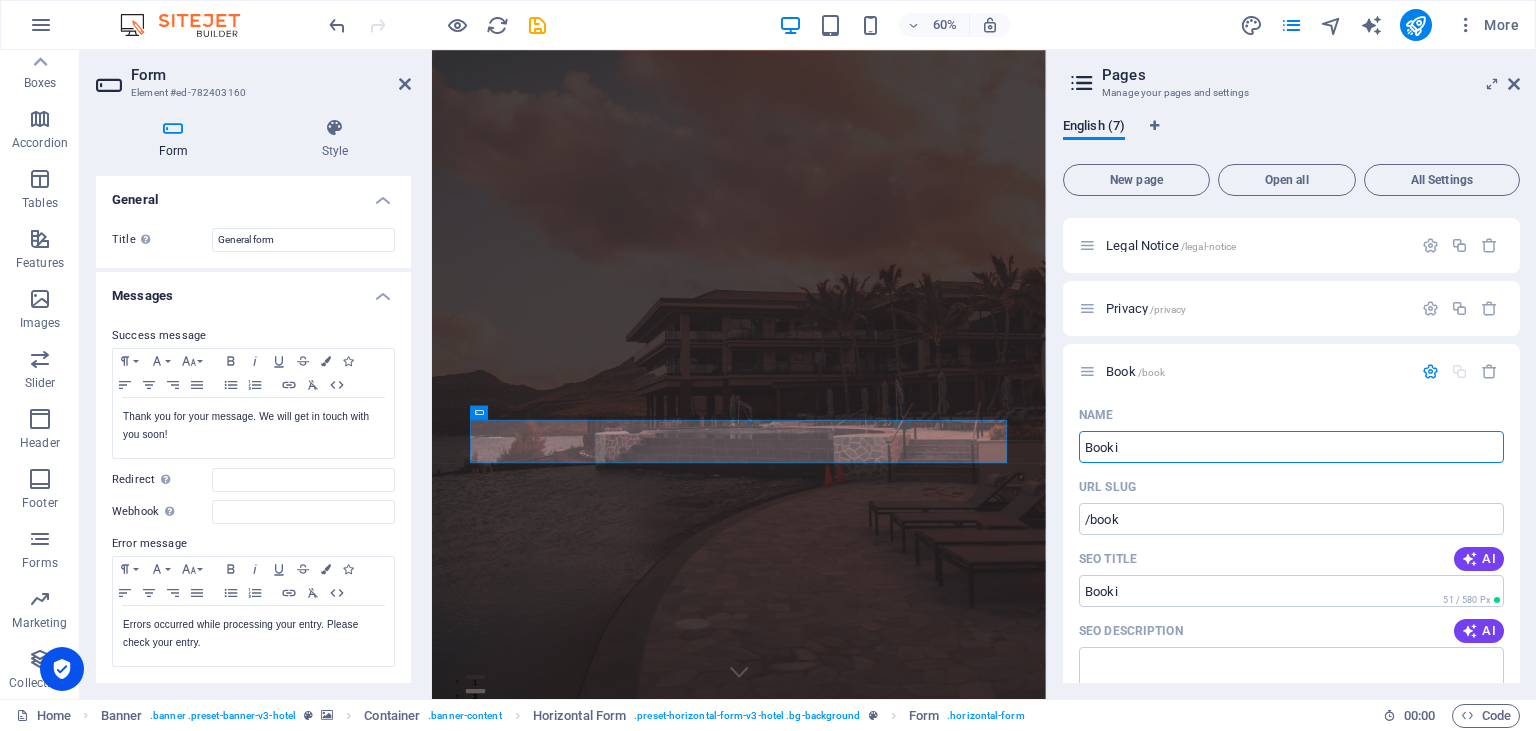 type on "Booki" 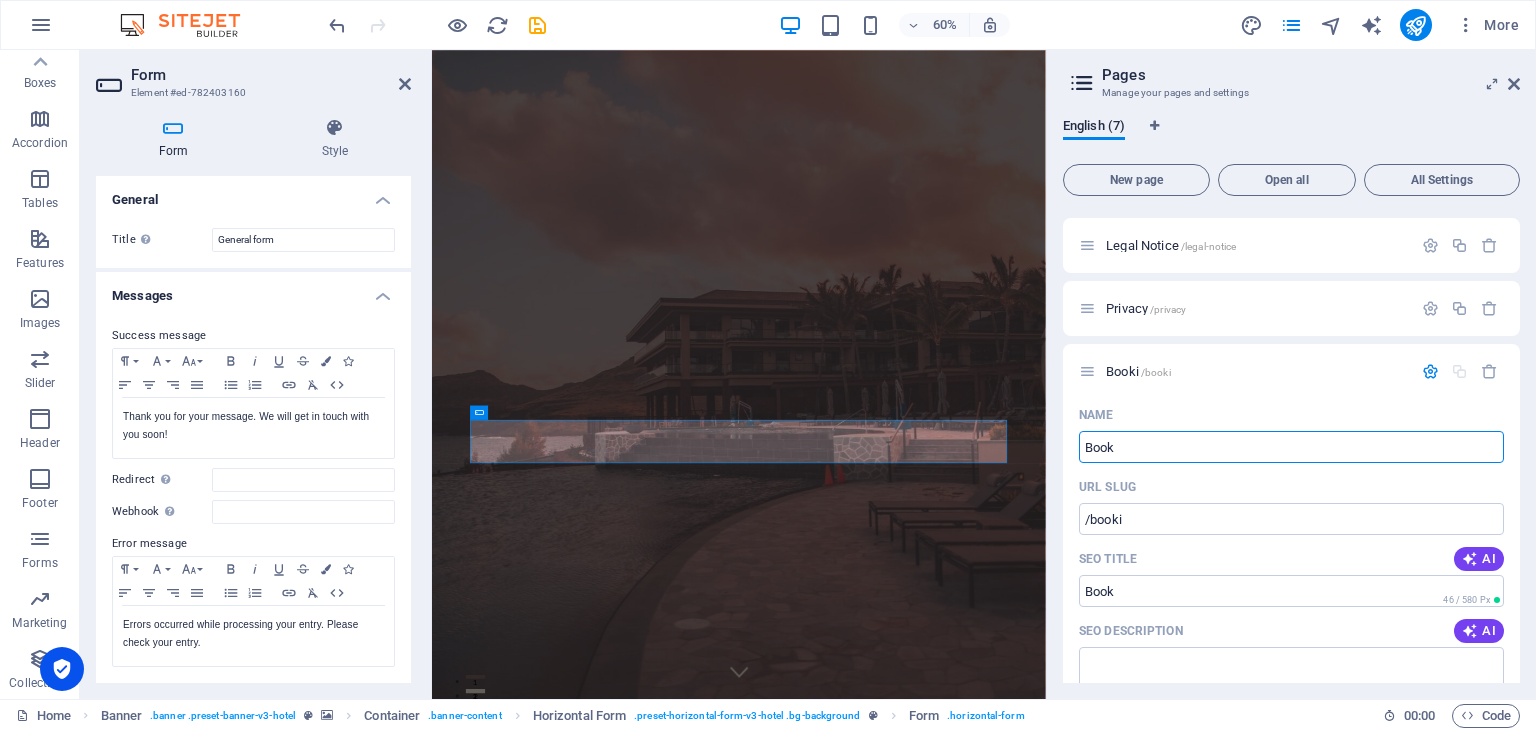 type on "Book" 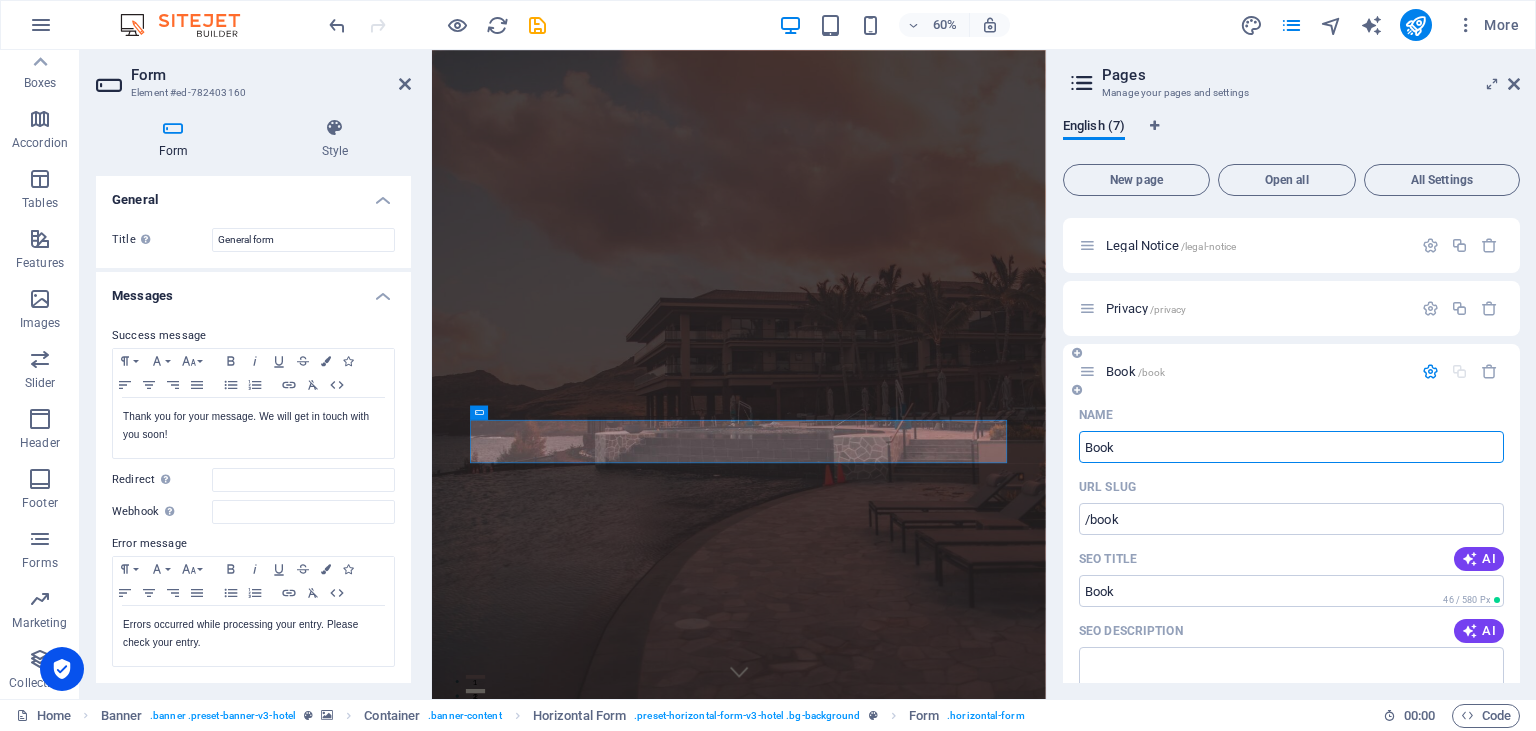 click on "Name" at bounding box center [1291, 415] 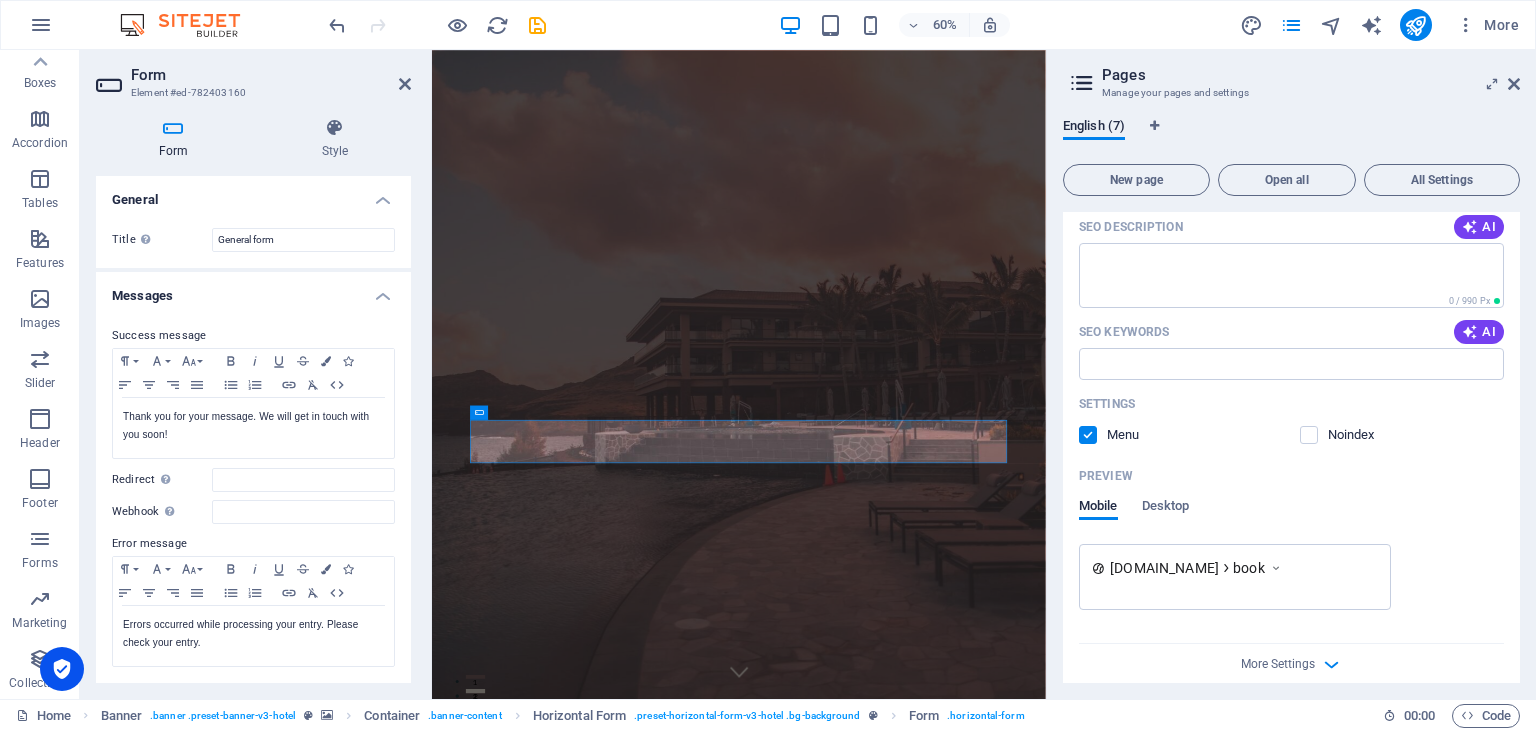 scroll, scrollTop: 667, scrollLeft: 0, axis: vertical 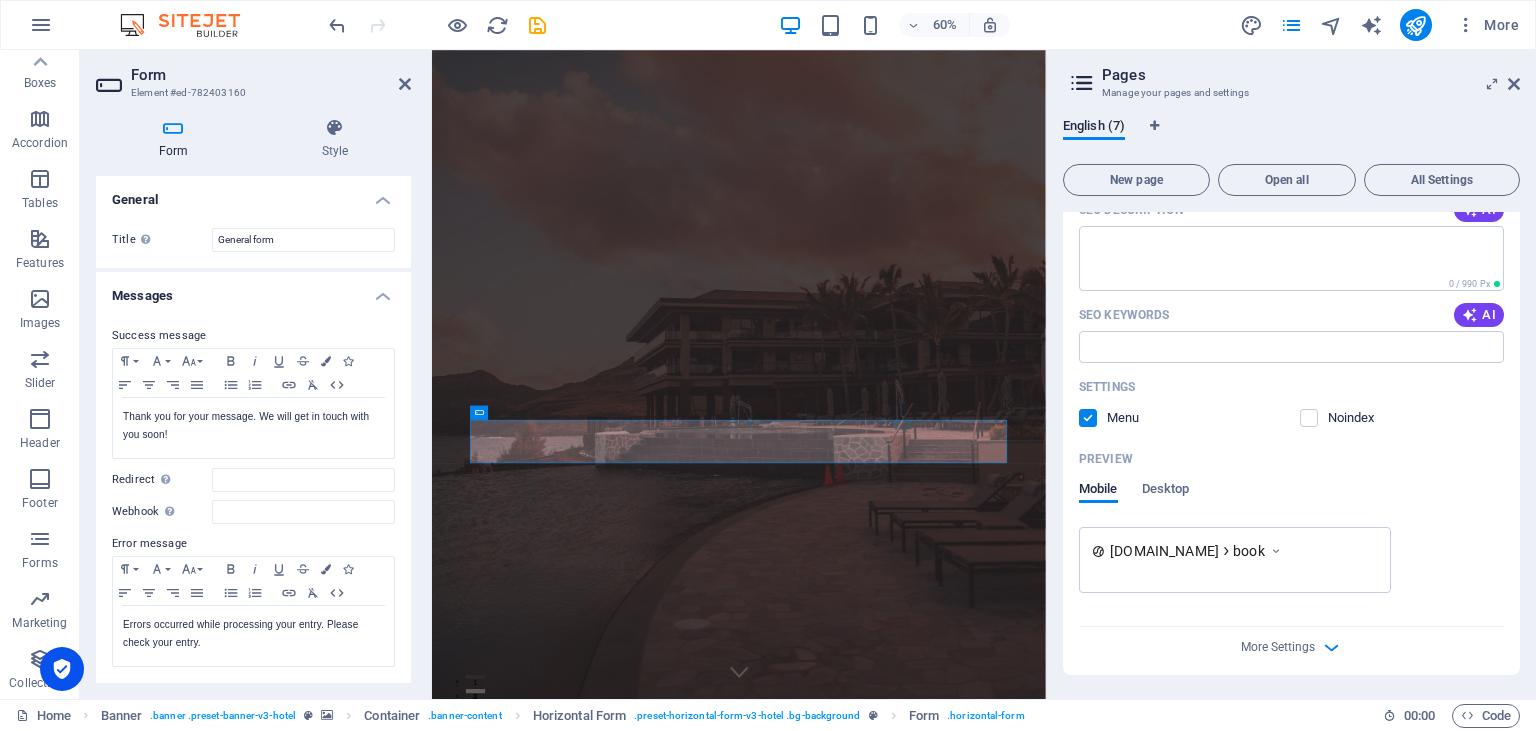 click at bounding box center [1088, 418] 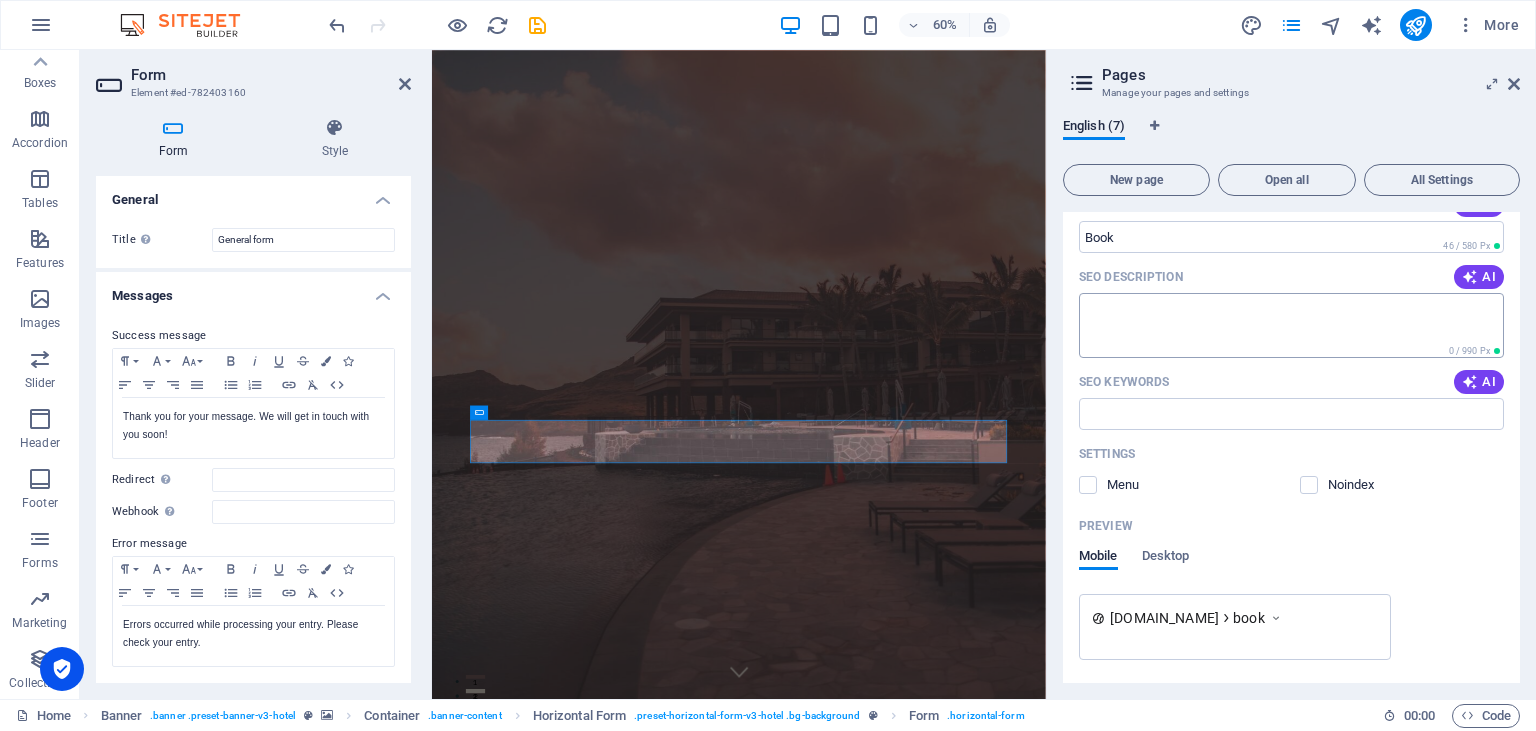 scroll, scrollTop: 667, scrollLeft: 0, axis: vertical 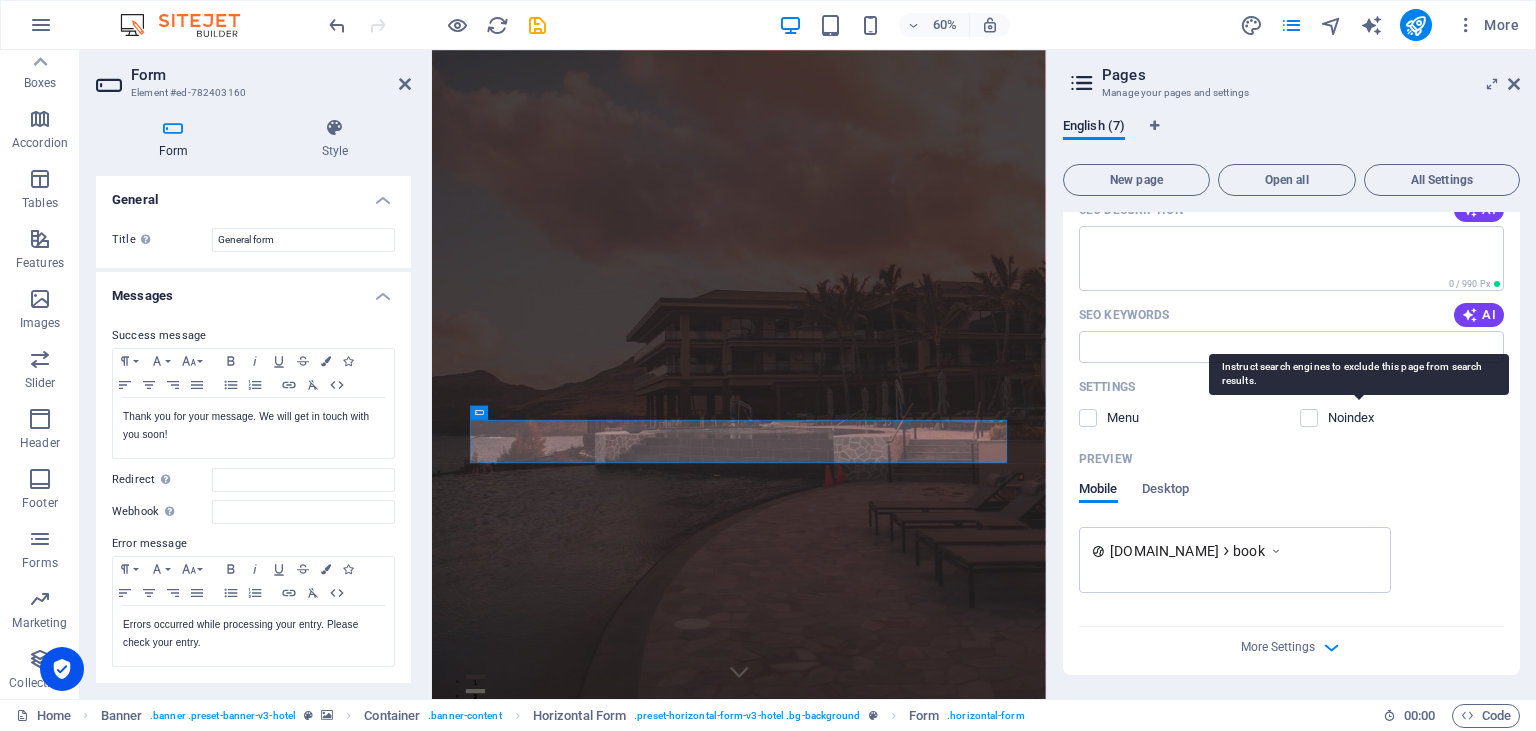 click on "Noindex" at bounding box center [1360, 418] 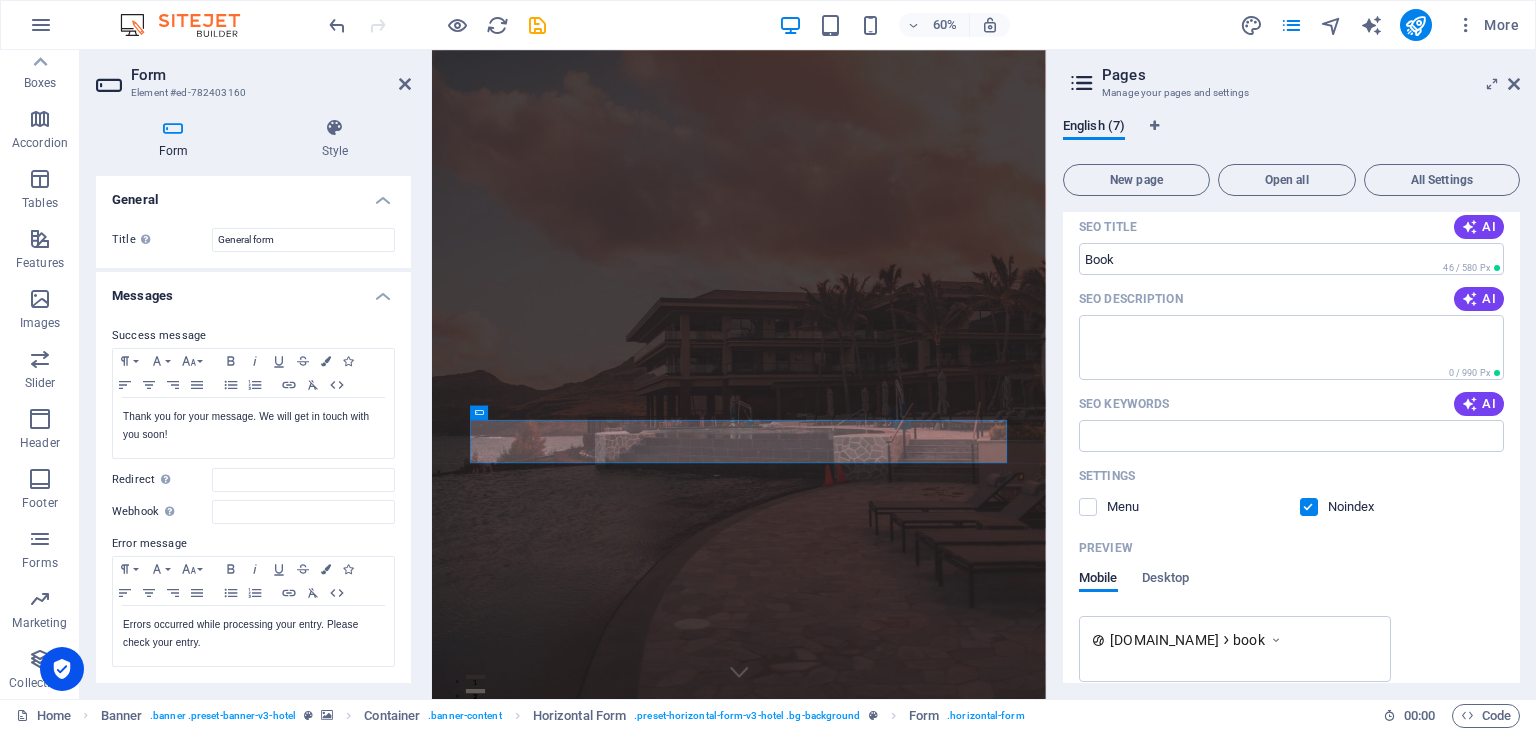 scroll, scrollTop: 485, scrollLeft: 0, axis: vertical 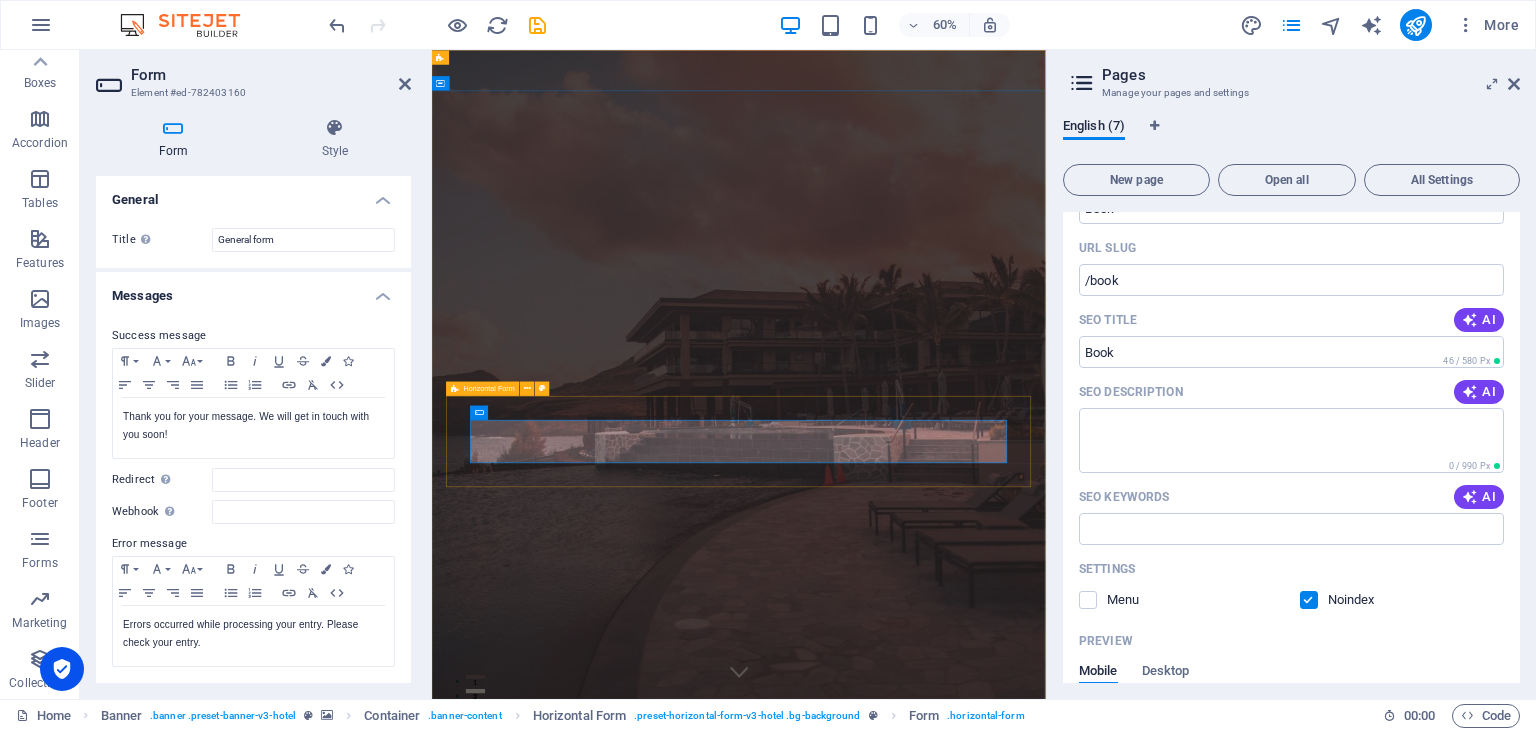 click on "CHECK IN CHECK OUT ADULTS BOOK A STAY" at bounding box center [943, 1585] 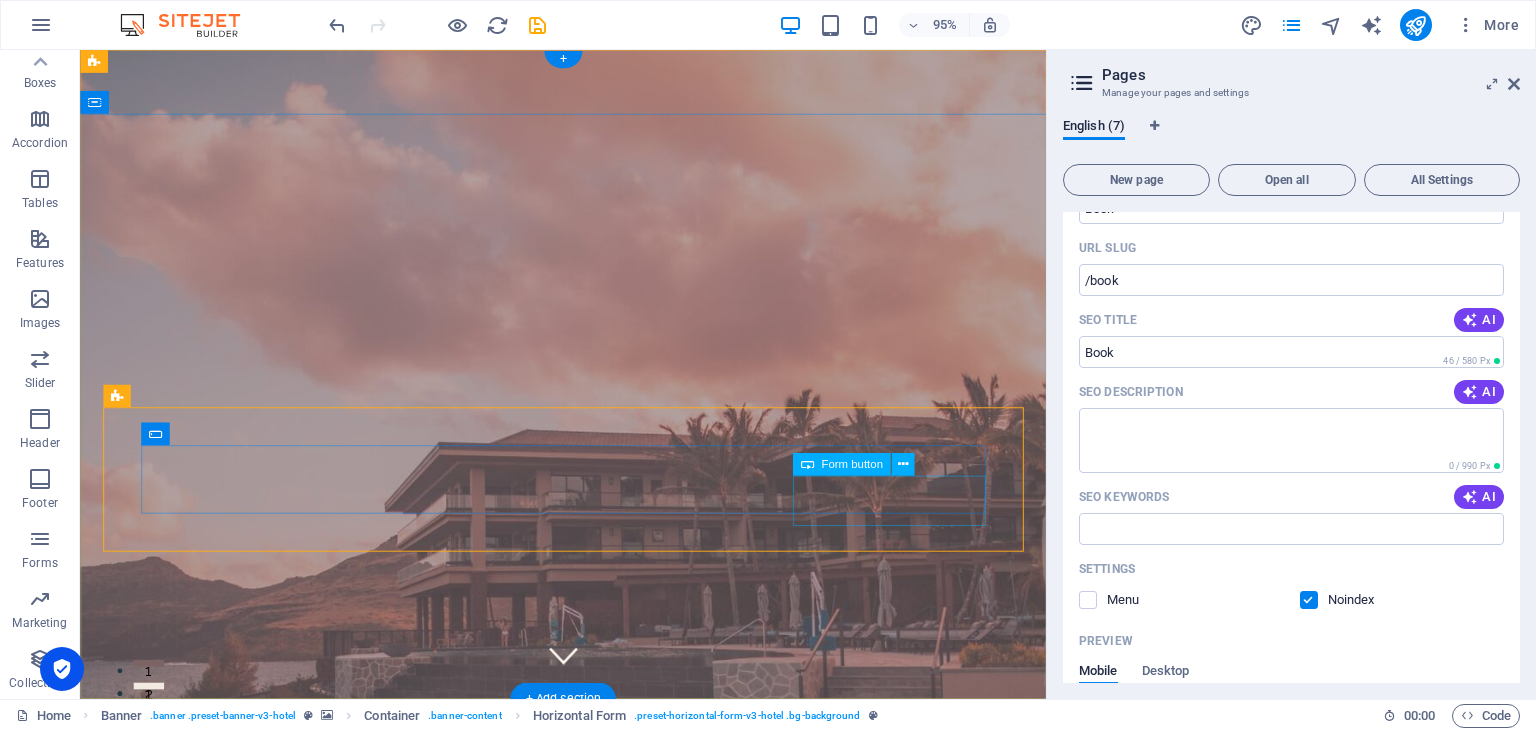 click on "BOOK A STAY" at bounding box center [588, 1658] 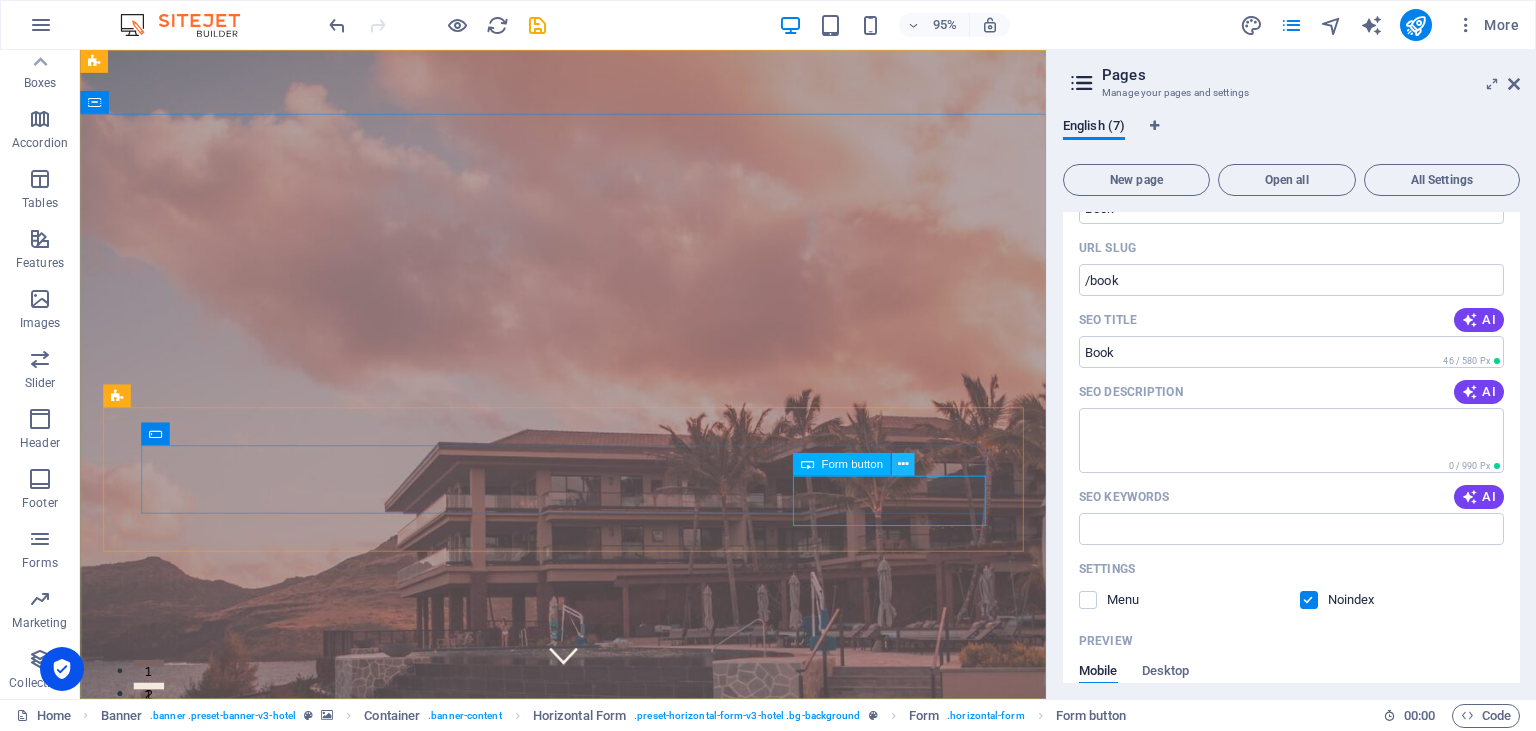 click at bounding box center (902, 464) 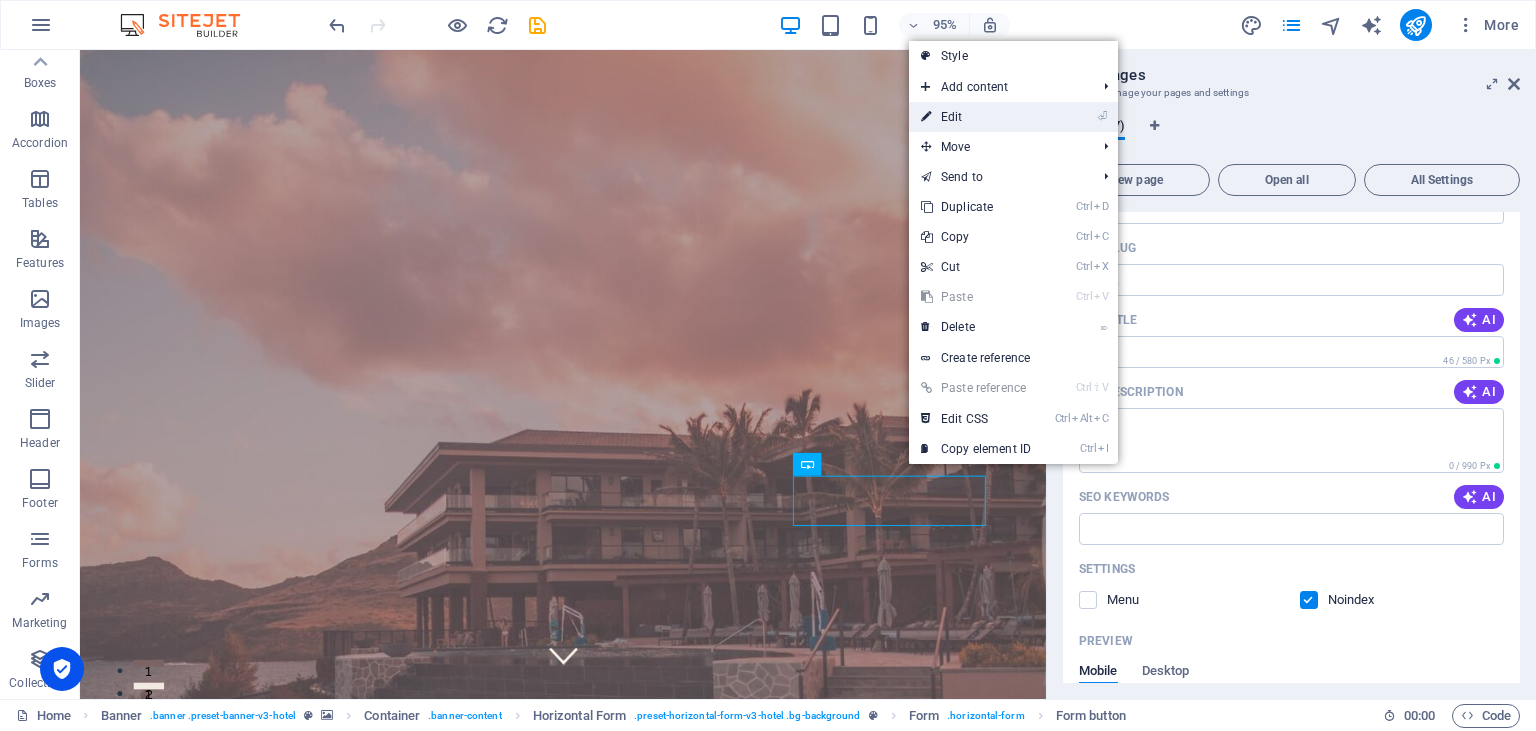 click on "⏎  Edit" at bounding box center [976, 117] 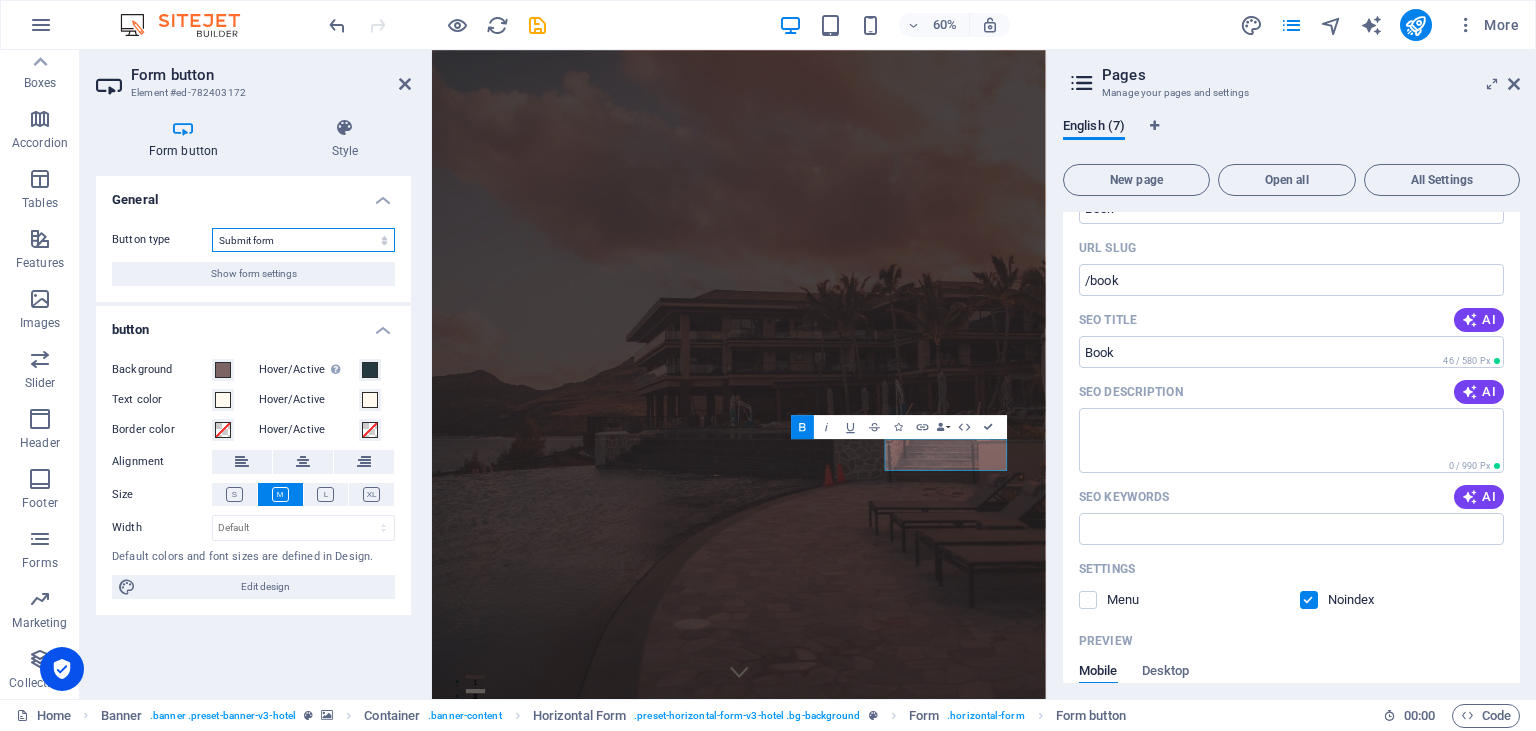 click on "Submit form Reset form No action" at bounding box center [303, 240] 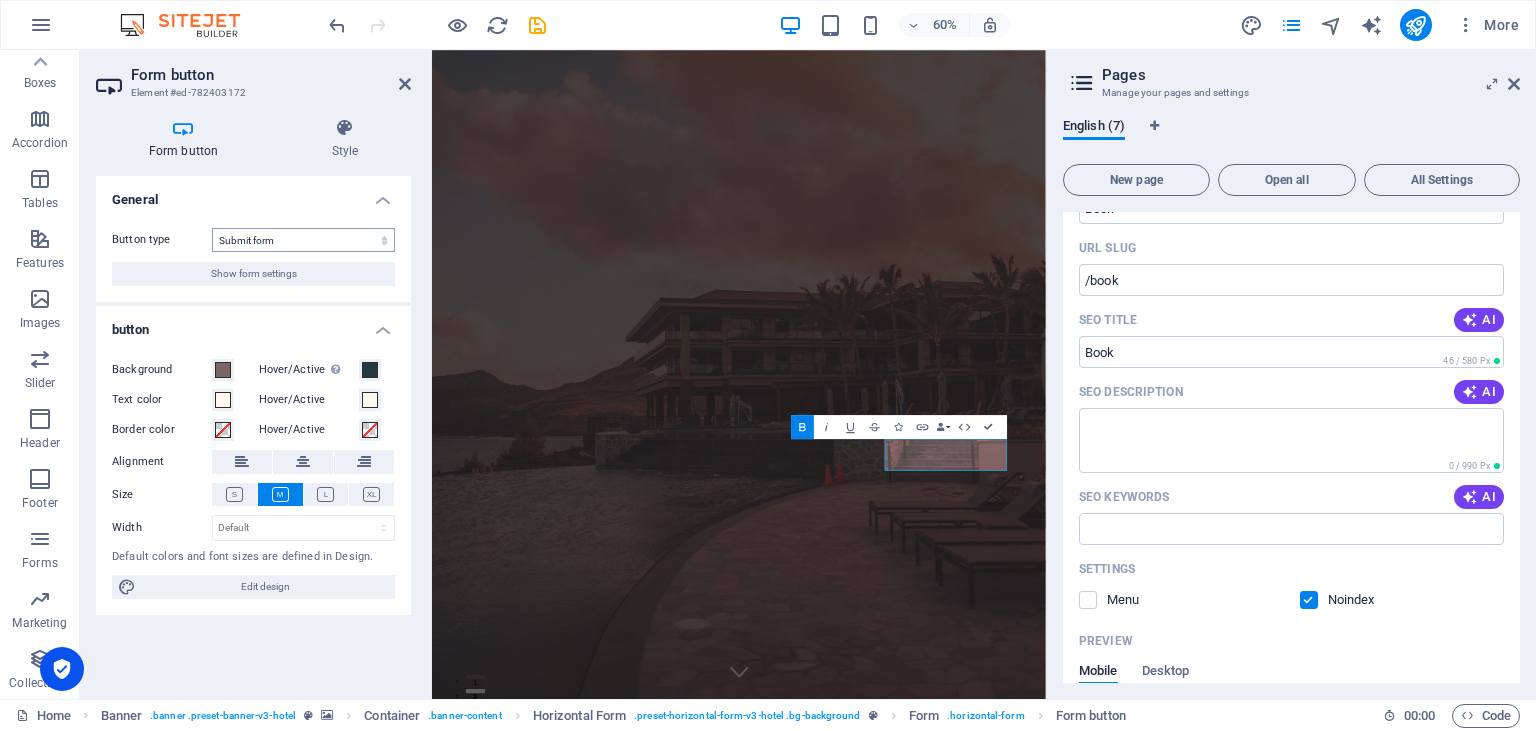 click on "Form button Style General Button type Submit form Reset form No action Show form settings button Background Hover/Active Switch to preview mode to test the active/hover state Text color Hover/Active Border color Hover/Active Alignment Size Width Default px rem % em vh vw Default colors and font sizes are defined in Design. Edit design Horizontal Form Element Layout How this element expands within the layout (Flexbox). Size Default auto px % 1/1 1/2 1/3 1/4 1/5 1/6 1/7 1/8 1/9 1/10 Grow Shrink Order Container layout Visible Visible Opacity 100 % Overflow Spacing Margin Default auto px % rem vw vh Custom Custom 13 auto px % rem vw vh 45 auto px % rem vw vh 0 auto px % rem vw vh 13 auto px % rem vw vh Padding Default px rem % vh vw Custom Custom px rem % vh vw px rem % vh vw px rem % vh vw px rem % vh vw Border Style              - Width 1 auto px rem % vh vw Custom Custom 1 auto px rem % vh vw 1 auto px rem % vh vw 1 auto px rem % vh vw 1 auto px rem % vh vw  - Color Round corners Default px rem % vh" at bounding box center (253, 400) 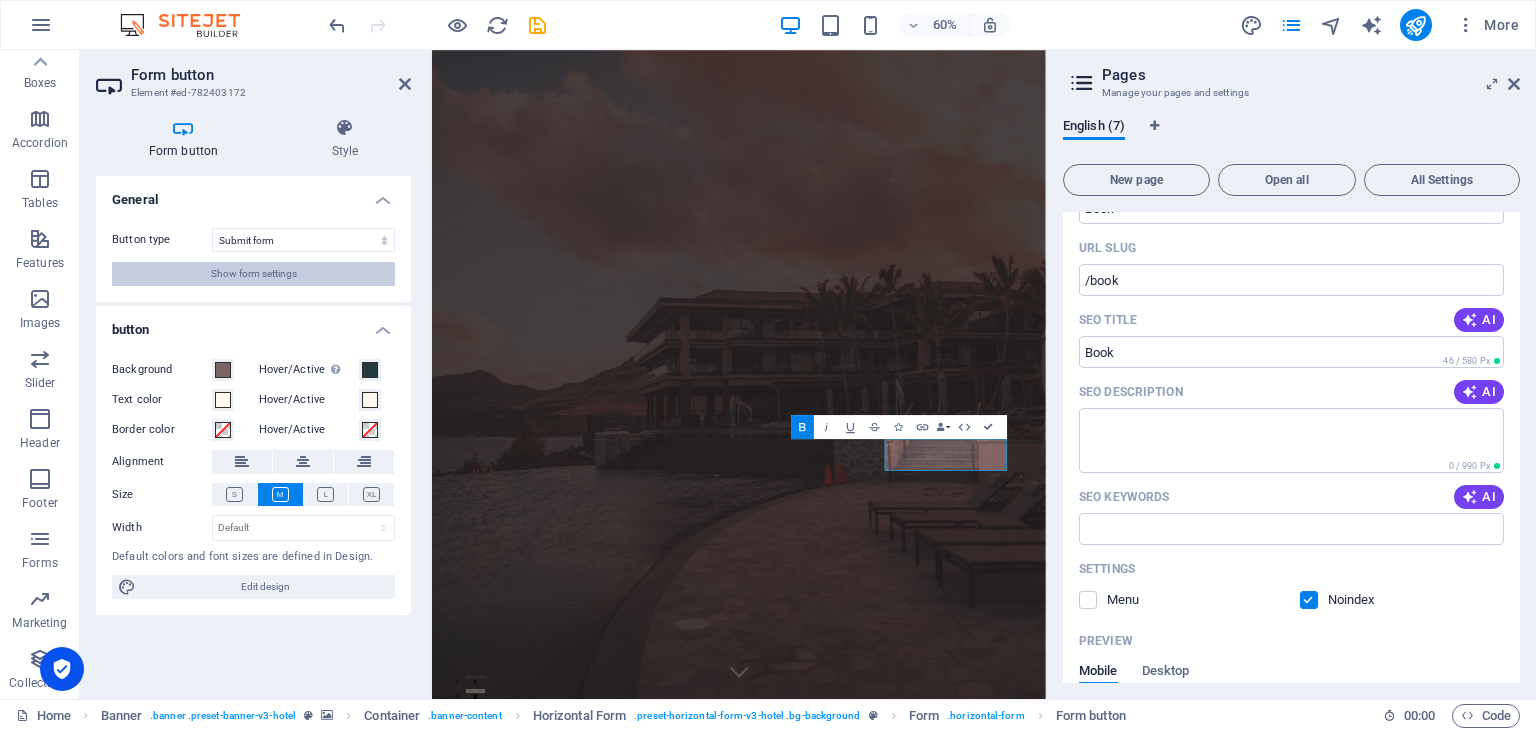 click on "Show form settings" at bounding box center [254, 274] 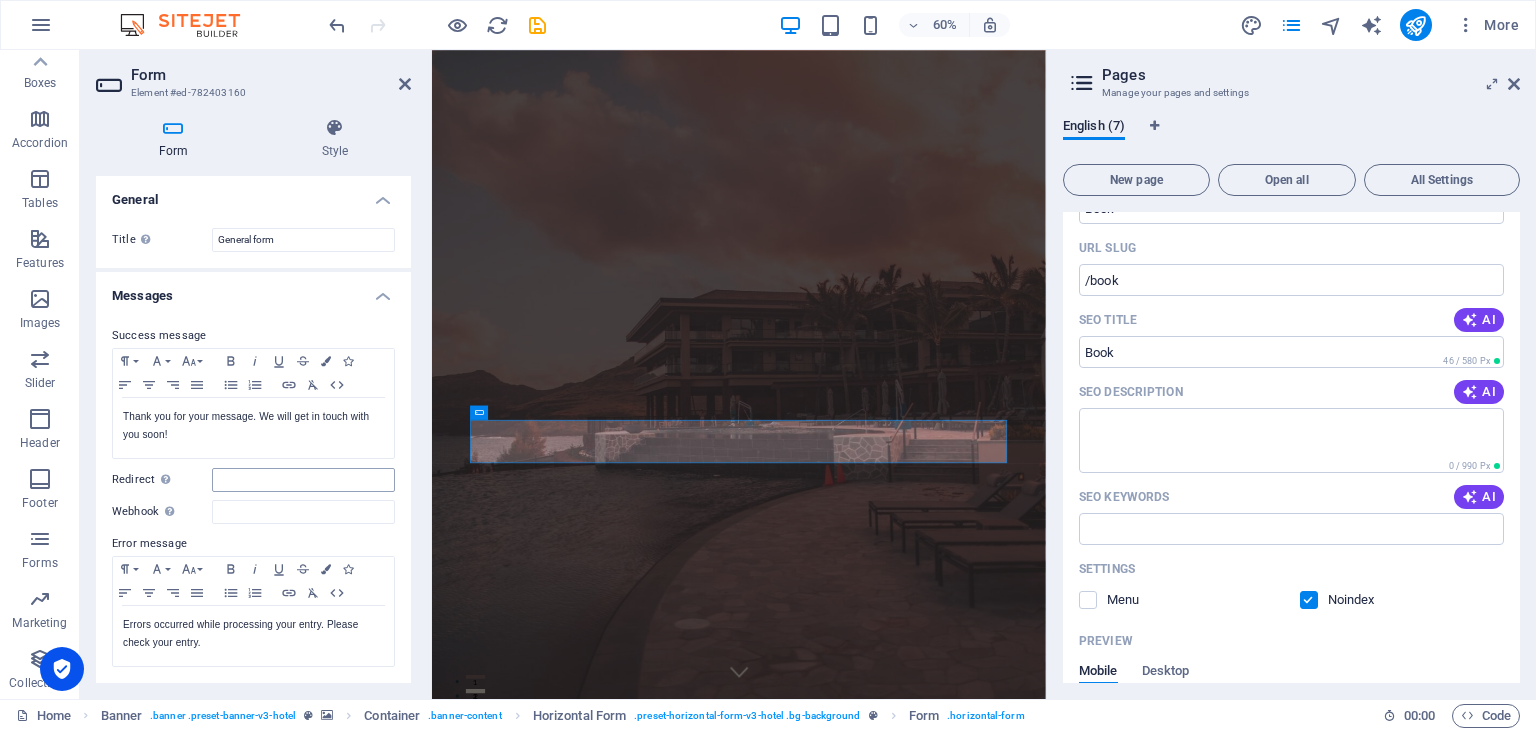 click on "Redirect Define a redirect target upon successful form submission; for example, a success page." at bounding box center [303, 480] 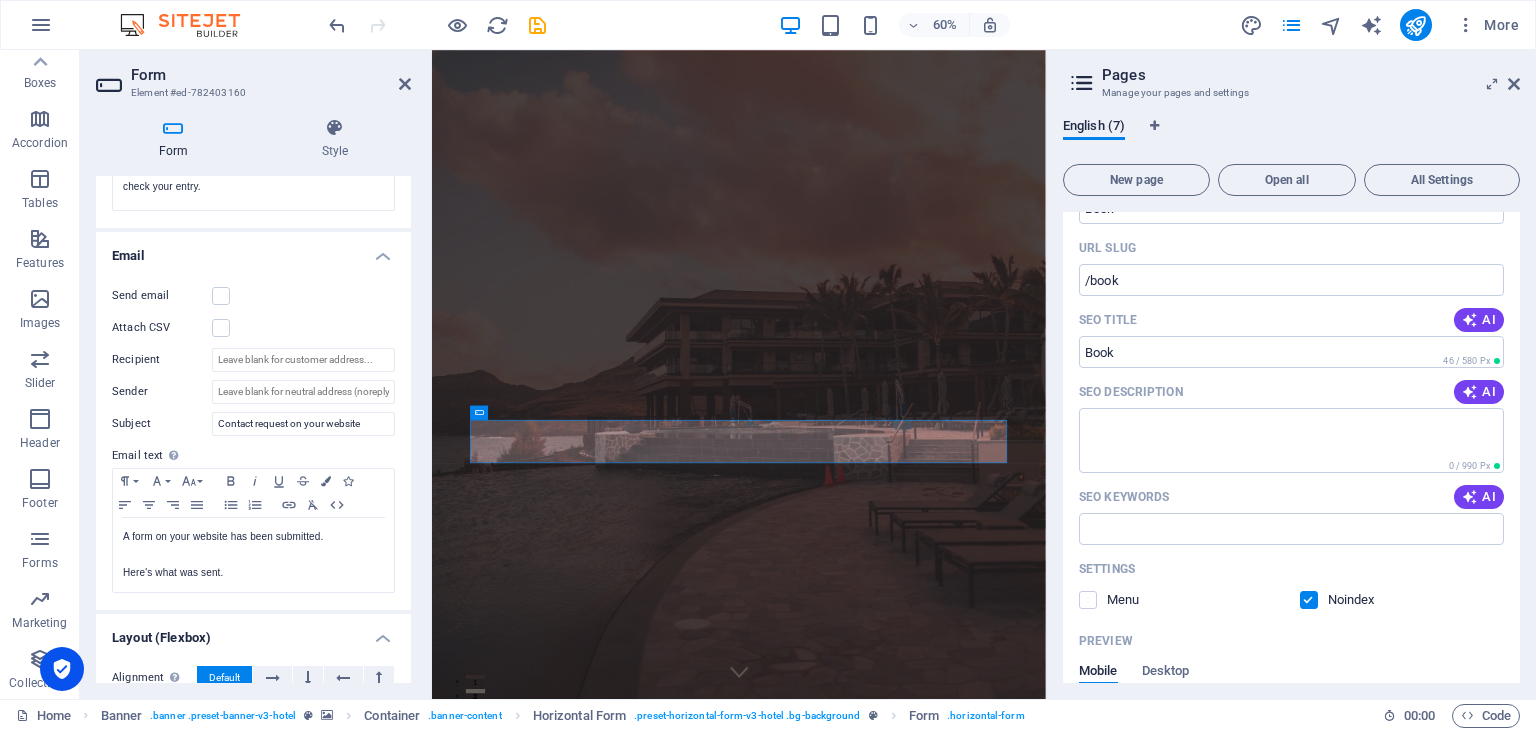 scroll, scrollTop: 610, scrollLeft: 0, axis: vertical 